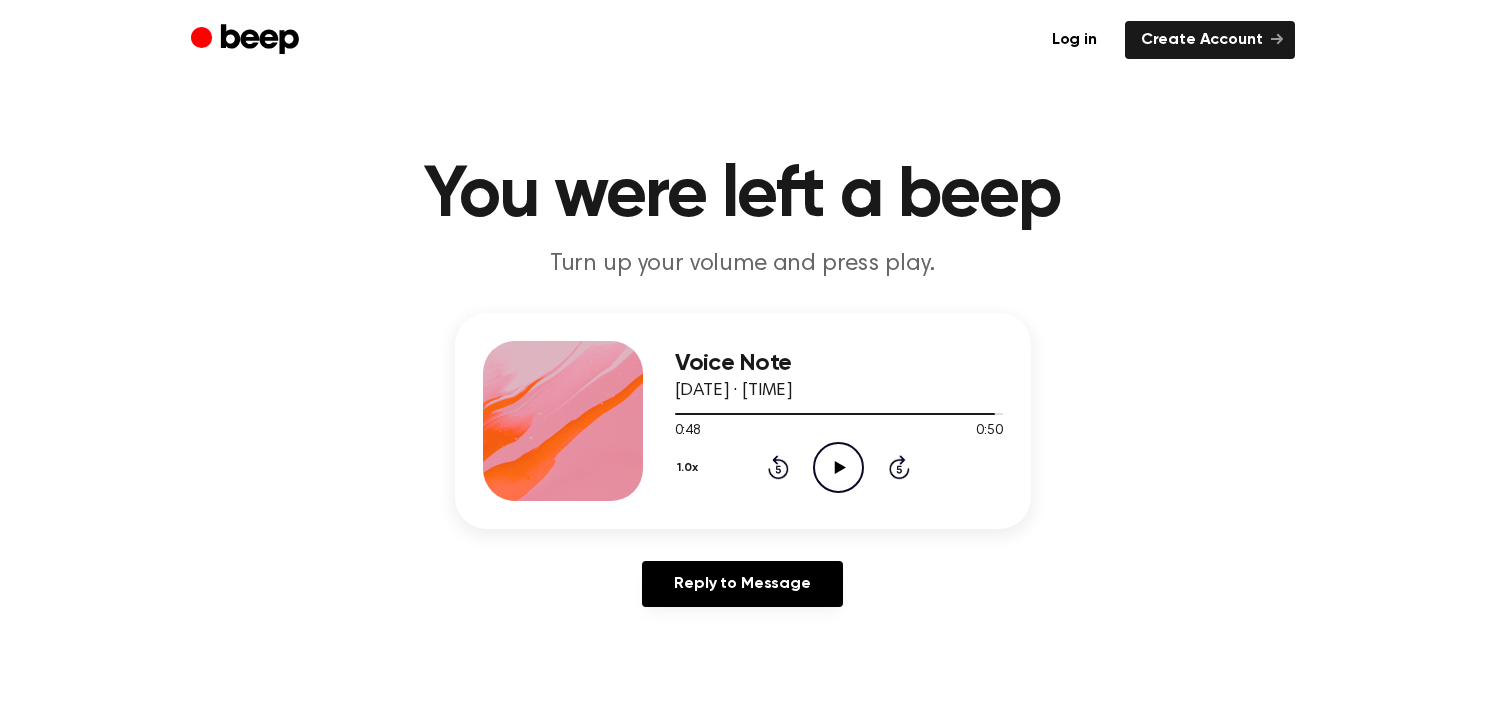 scroll, scrollTop: 0, scrollLeft: 0, axis: both 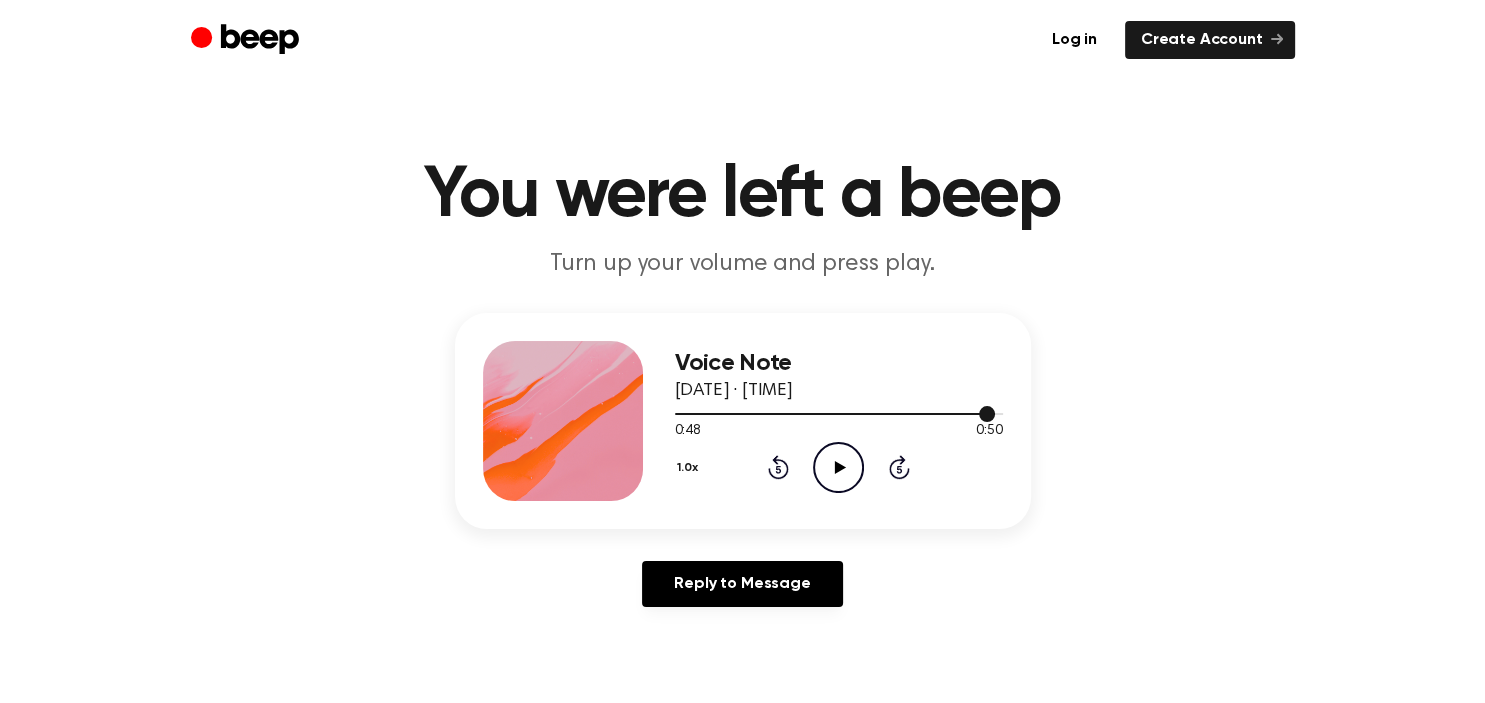 drag, startPoint x: 989, startPoint y: 414, endPoint x: 681, endPoint y: 408, distance: 308.05844 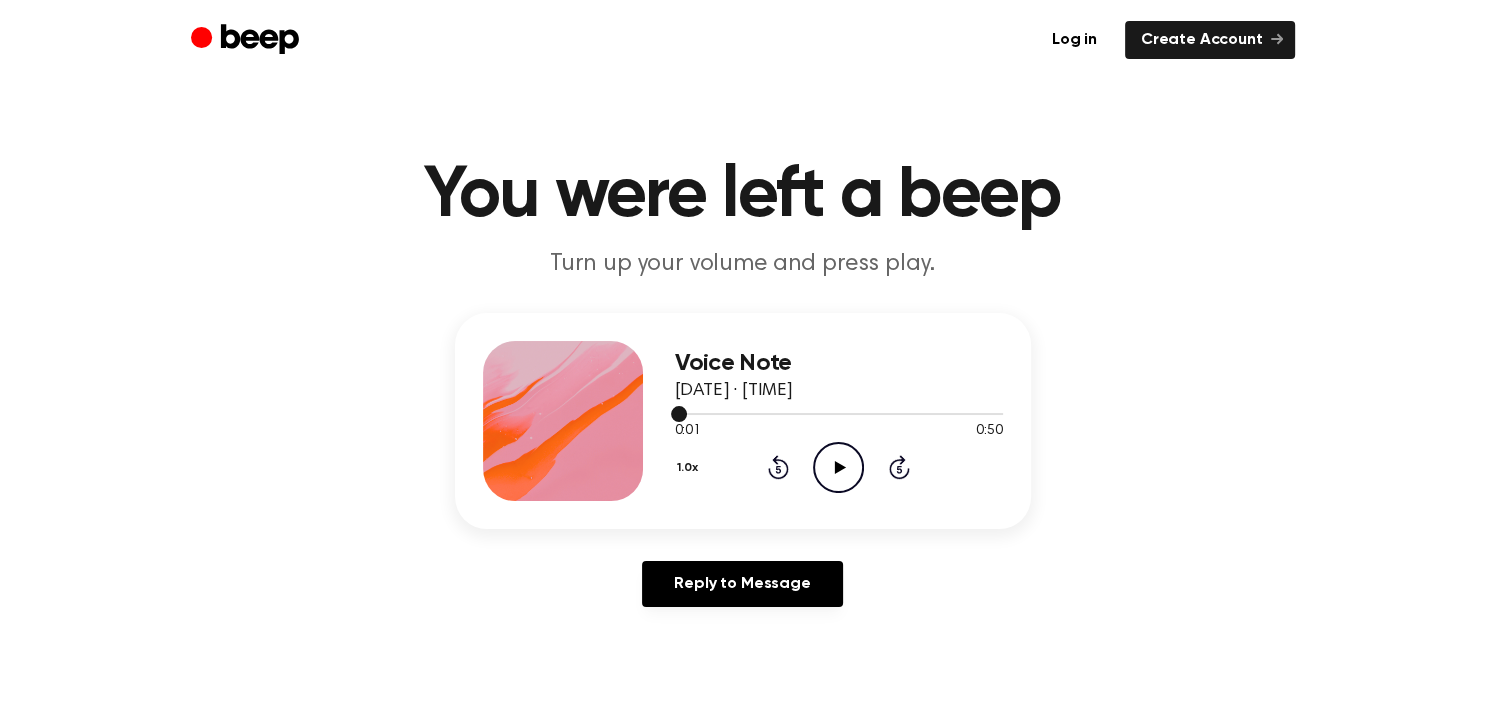 click at bounding box center (839, 413) 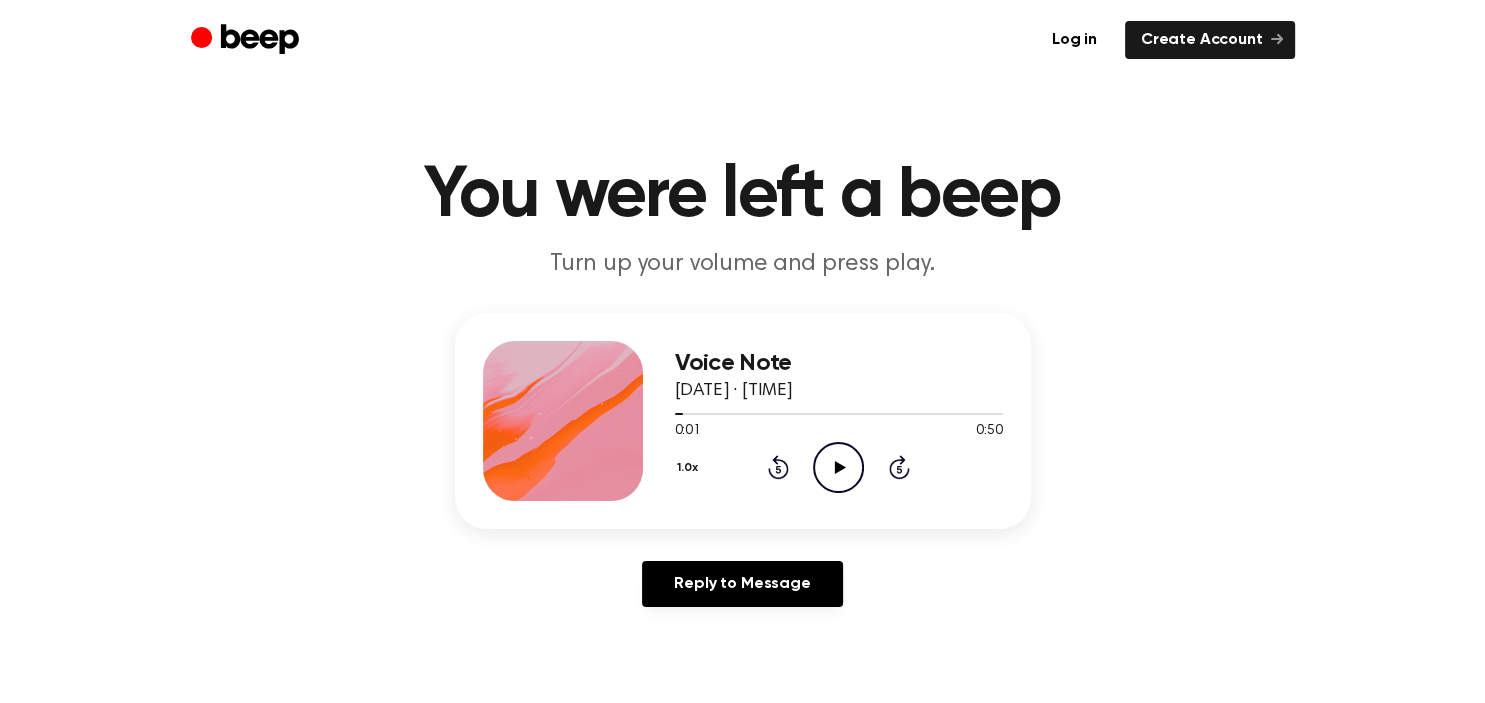 click 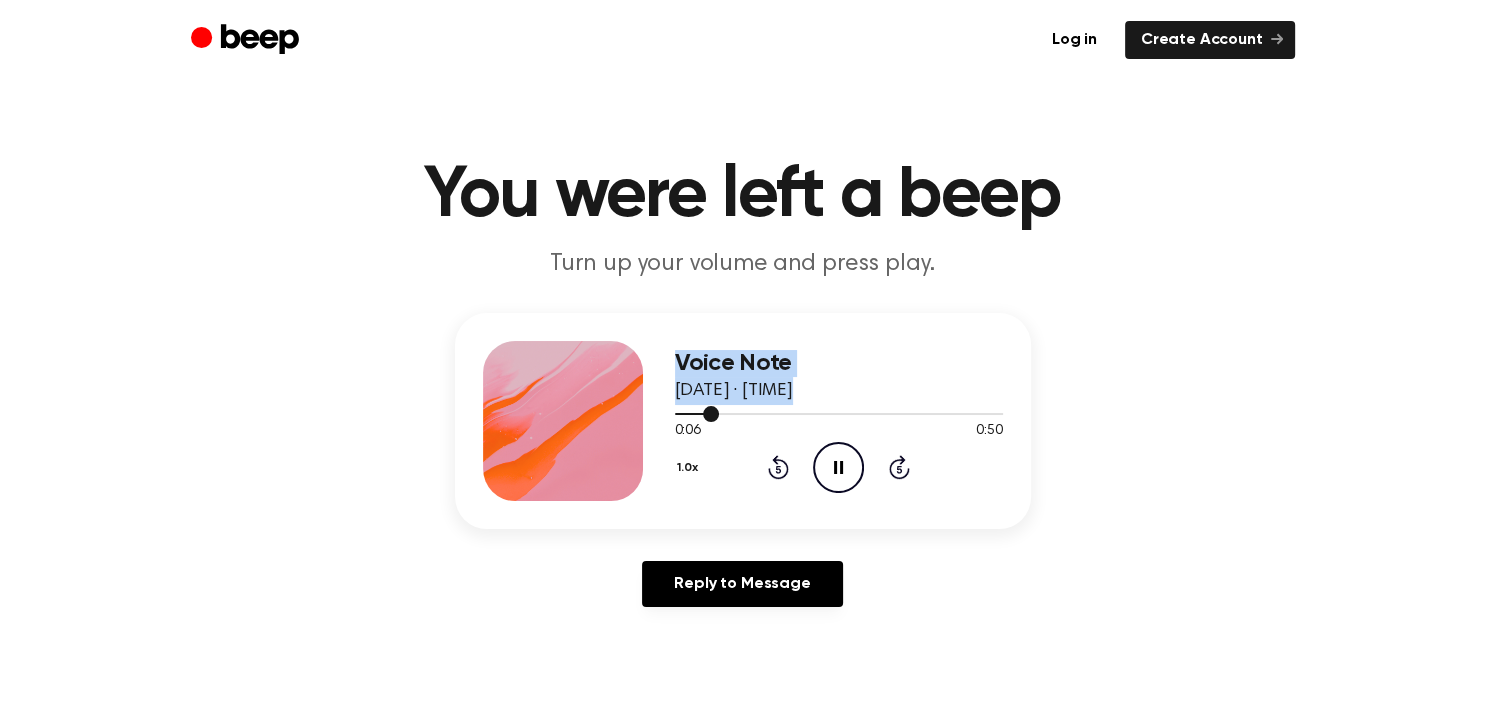 drag, startPoint x: 709, startPoint y: 413, endPoint x: 643, endPoint y: 412, distance: 66.007576 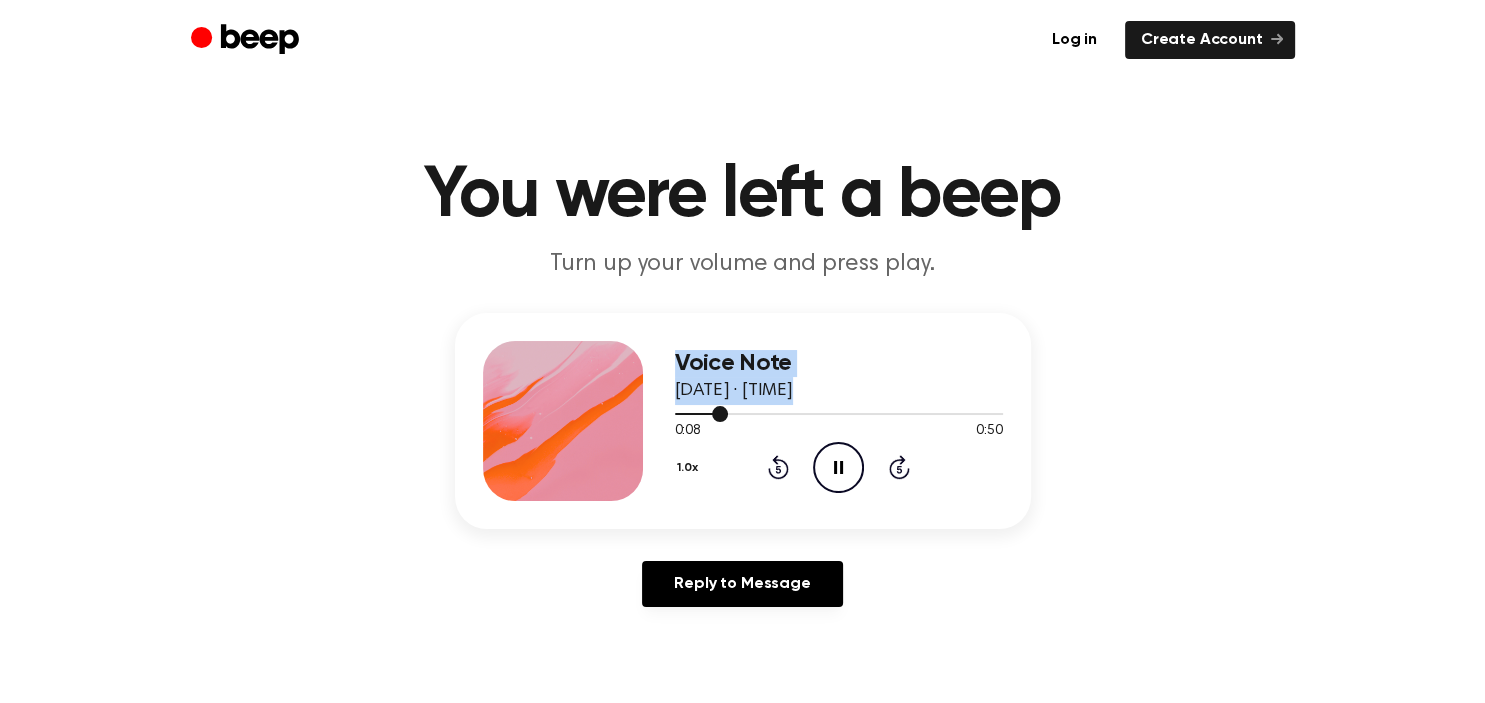 drag, startPoint x: 708, startPoint y: 416, endPoint x: 662, endPoint y: 416, distance: 46 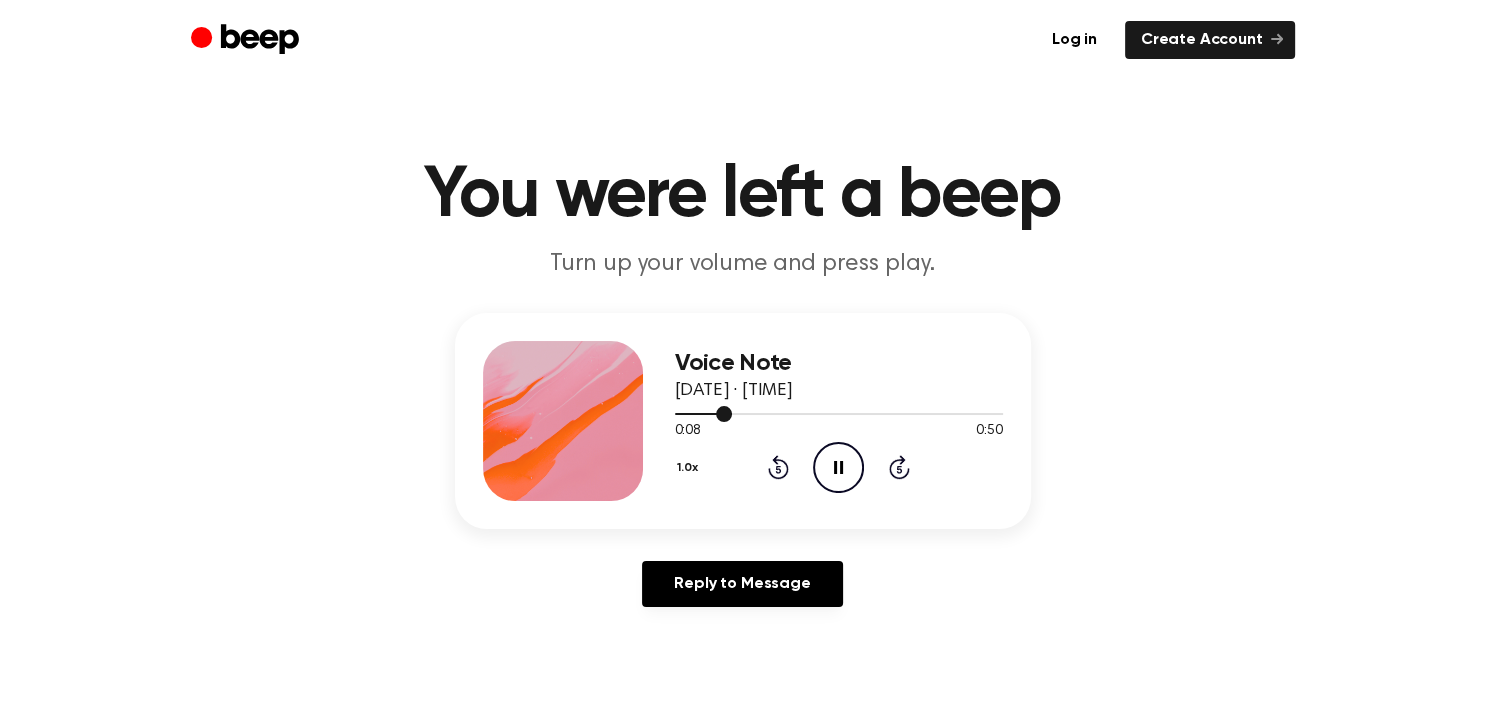 click at bounding box center [839, 413] 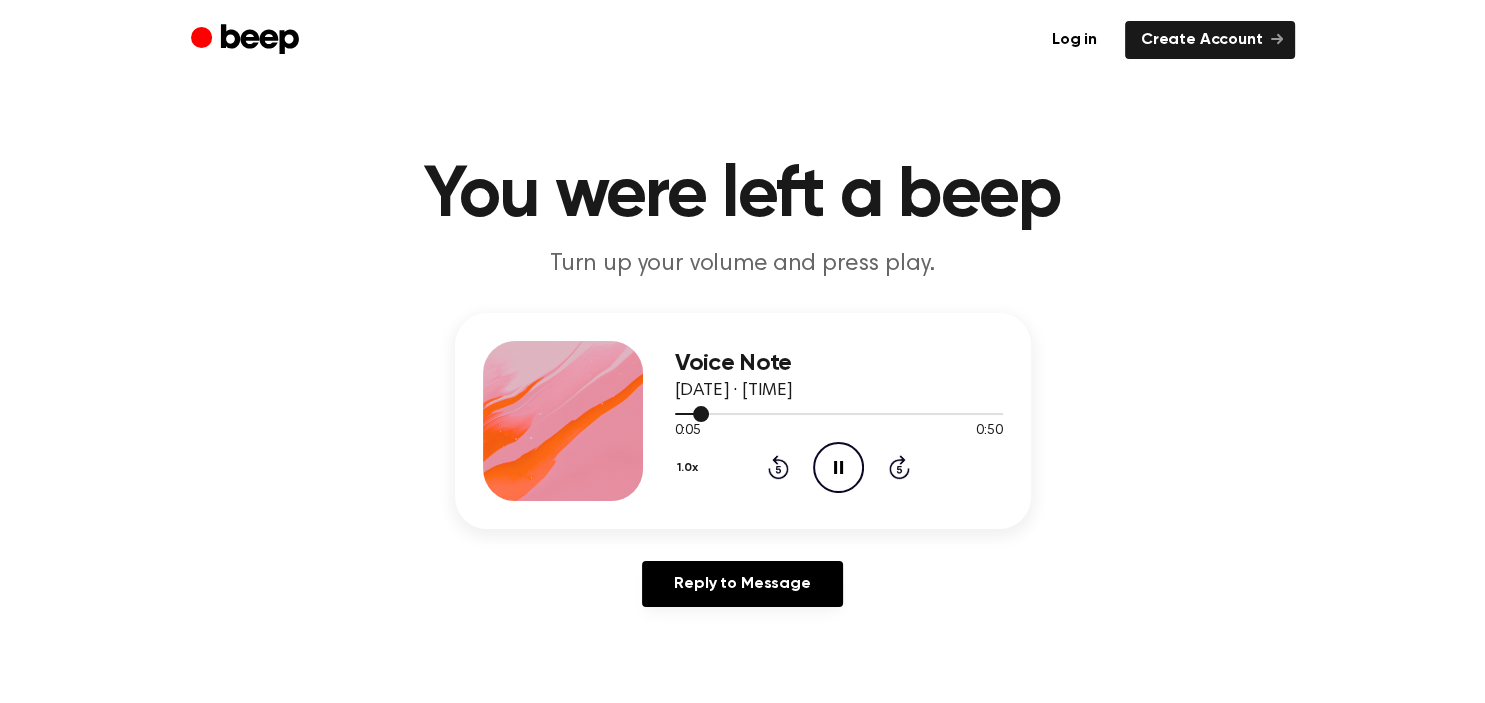 drag, startPoint x: 706, startPoint y: 416, endPoint x: 673, endPoint y: 417, distance: 33.01515 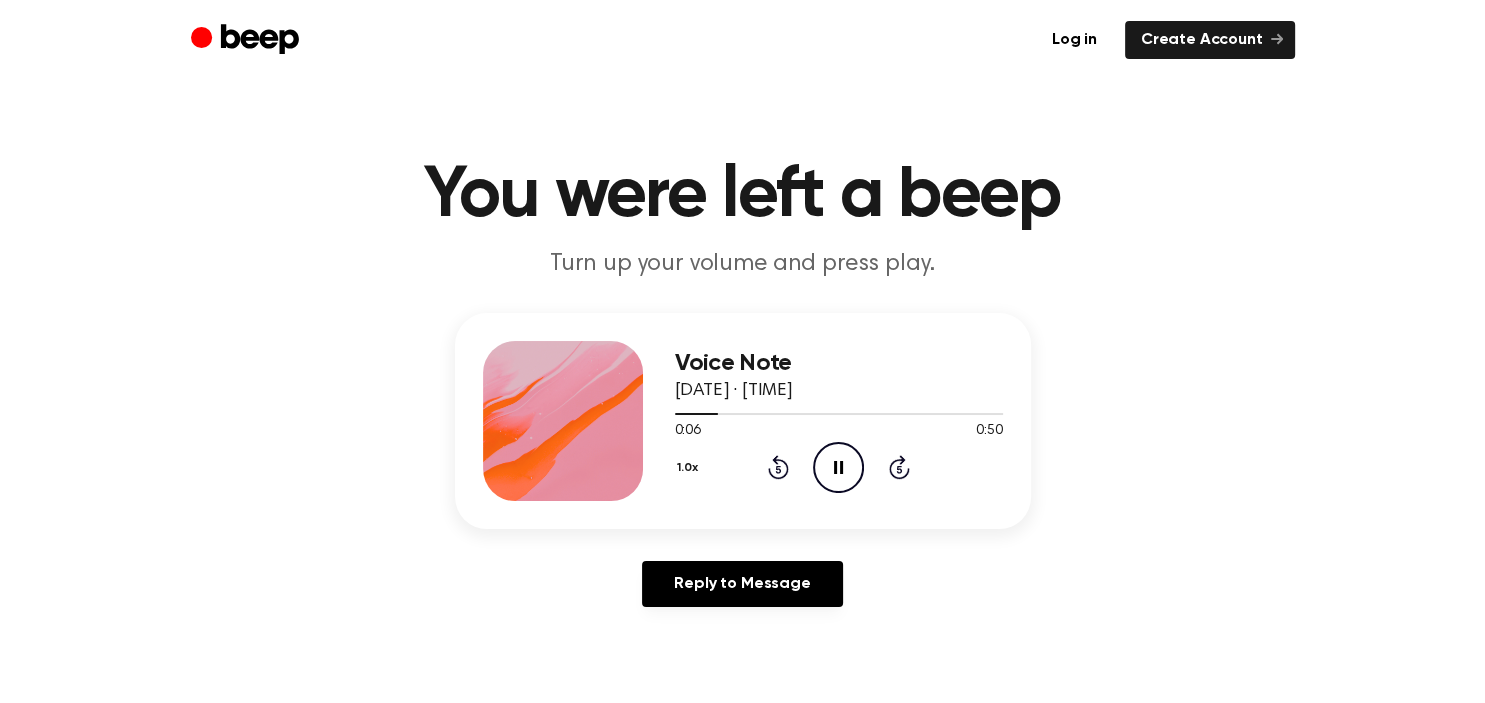 click on "Rewind 5 seconds" 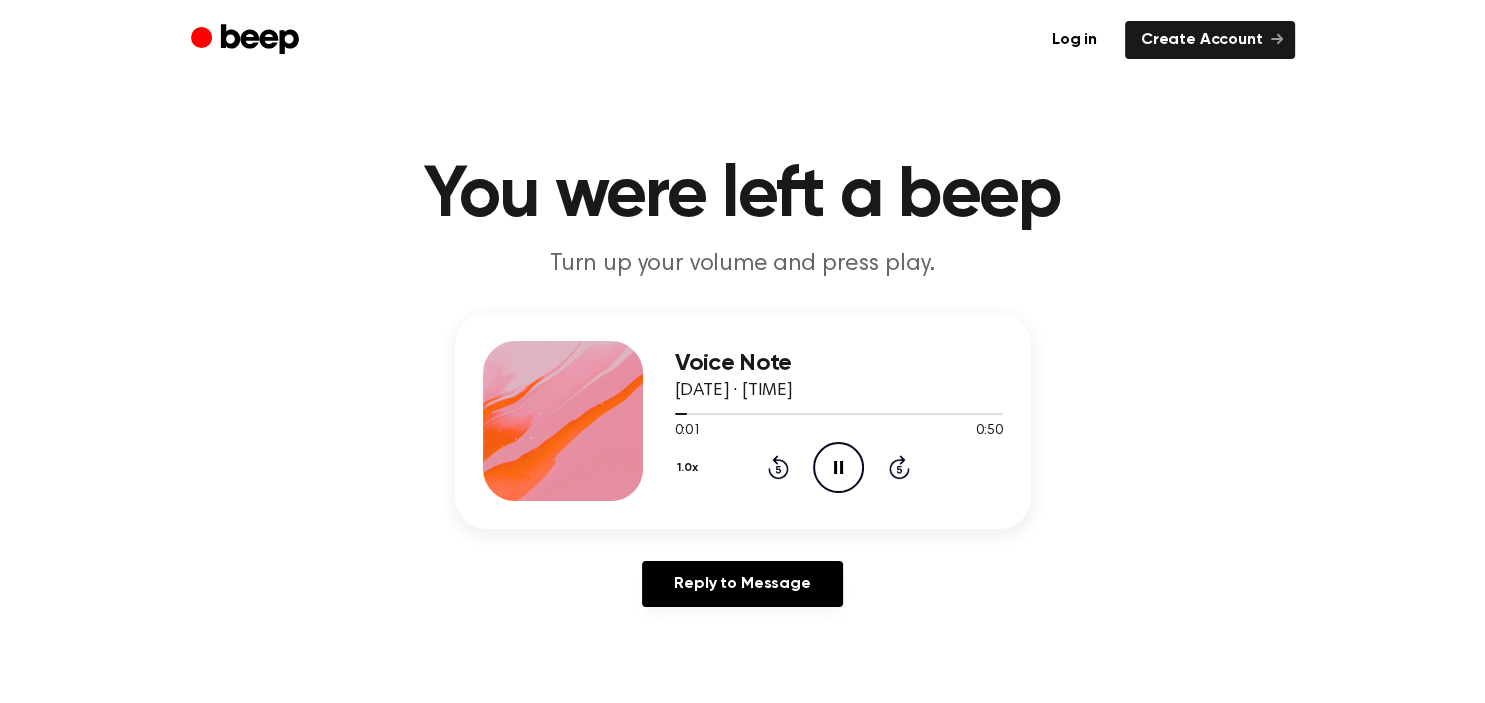 click on "Rewind 5 seconds" 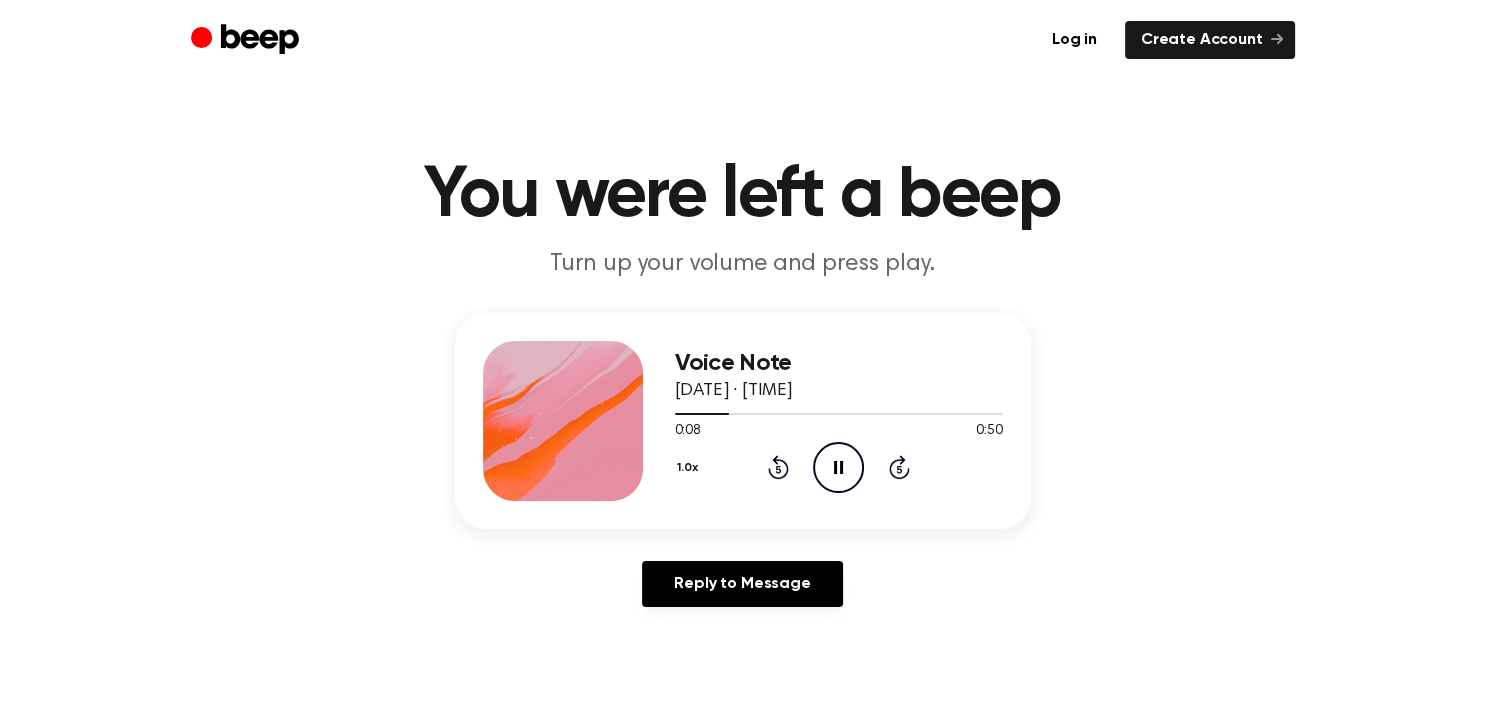 click on "Pause Audio" 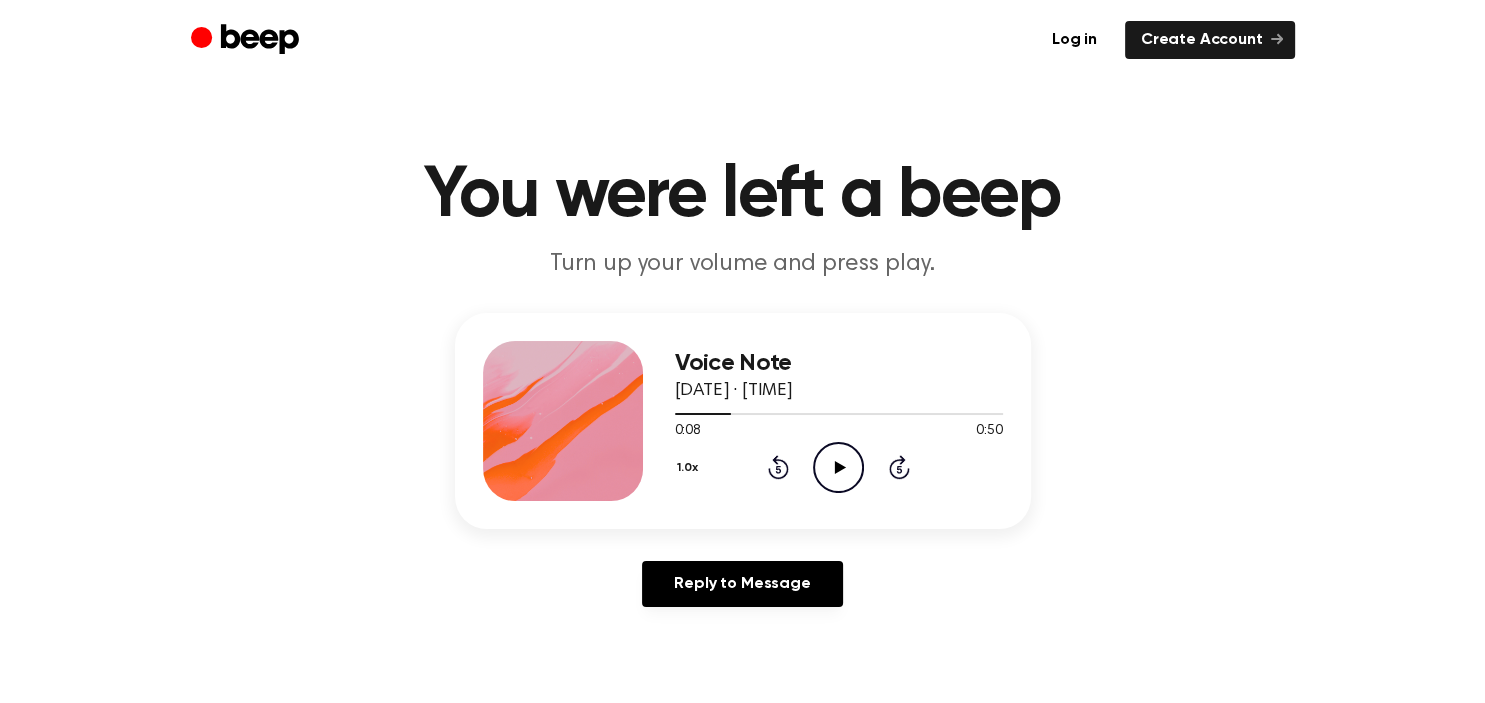 click on "Play Audio" 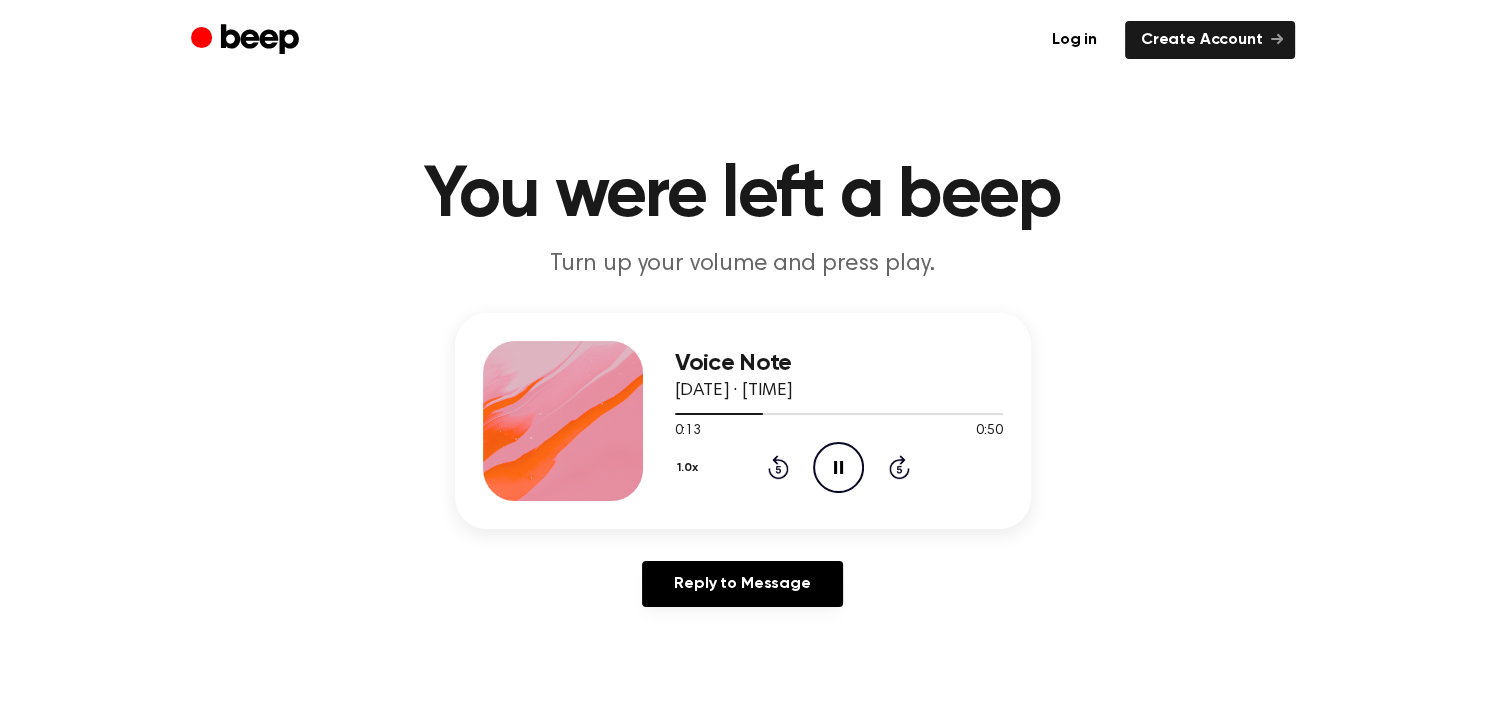 click on "Pause Audio" 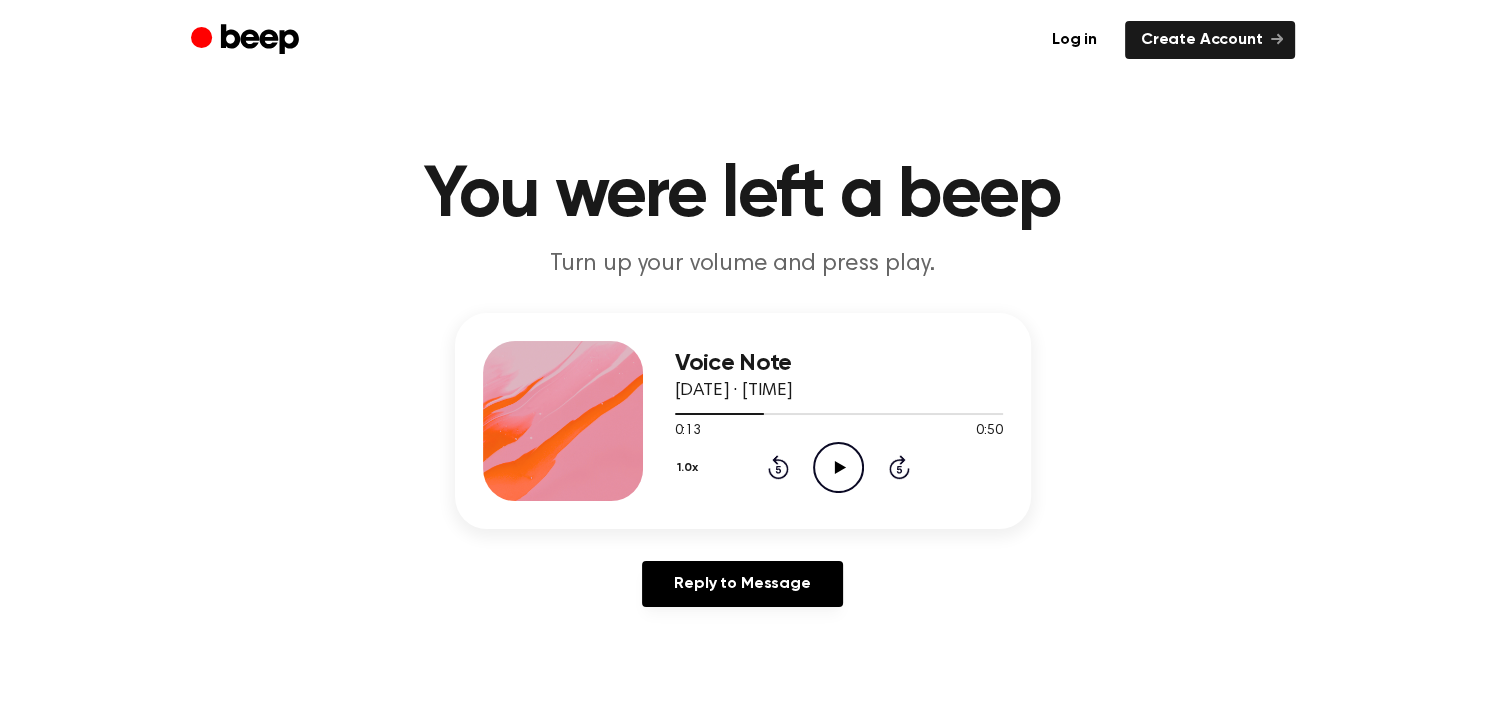 click on "Play Audio" 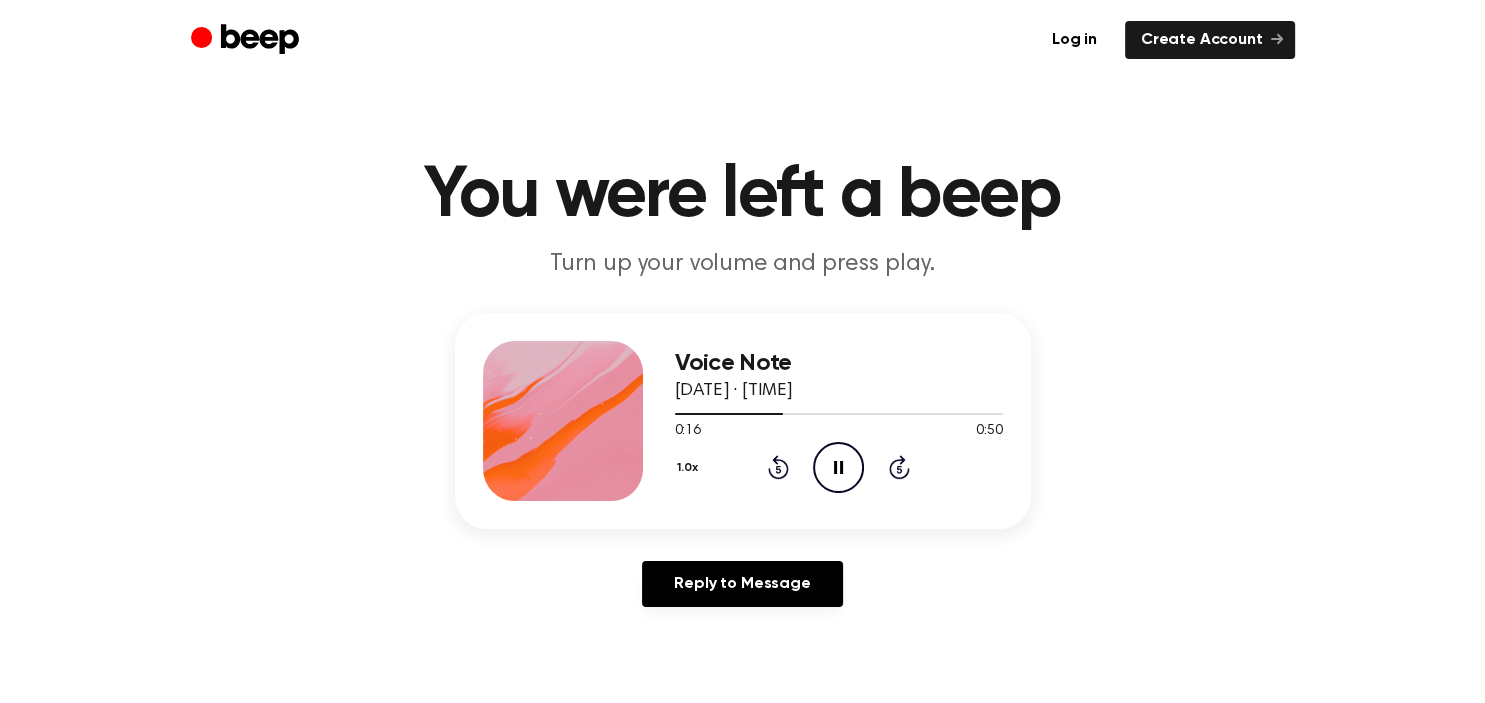 click 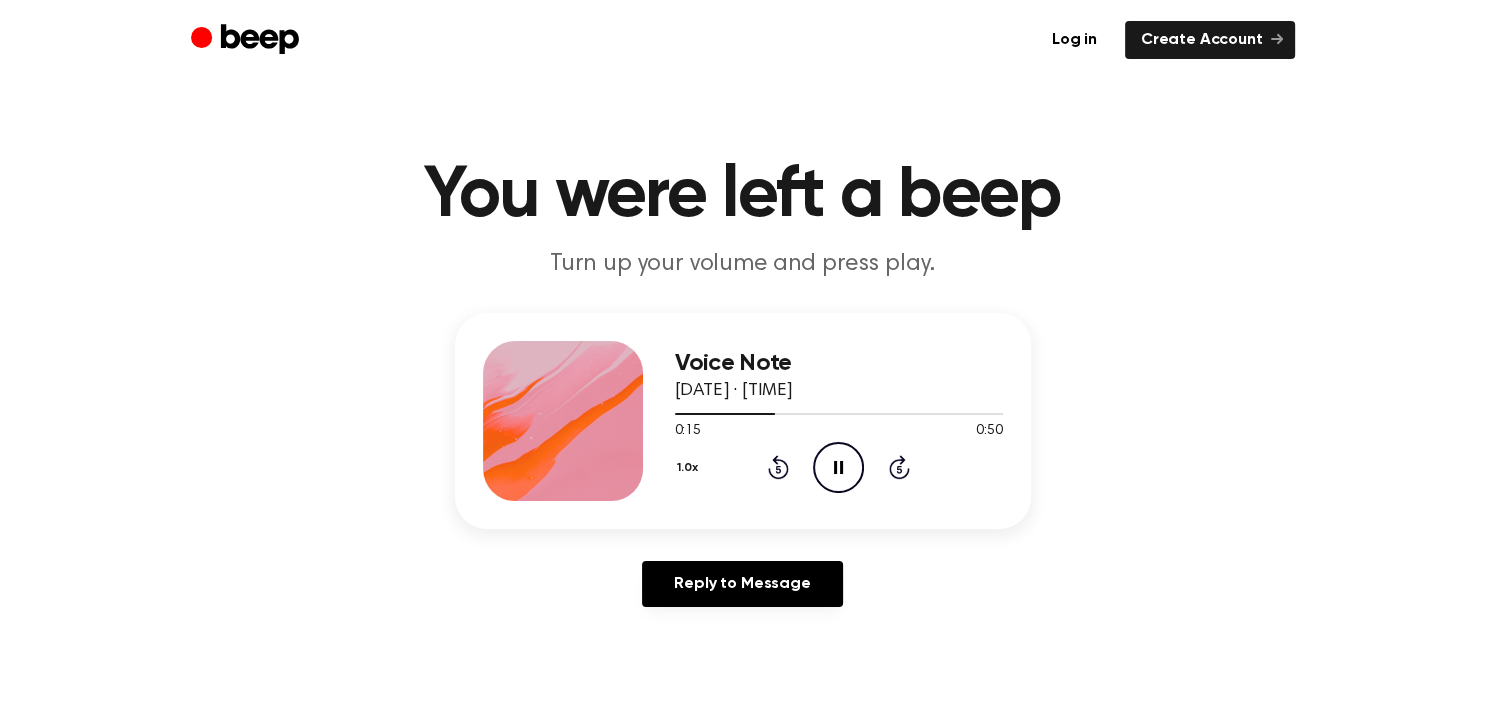 click on "Rewind 5 seconds" 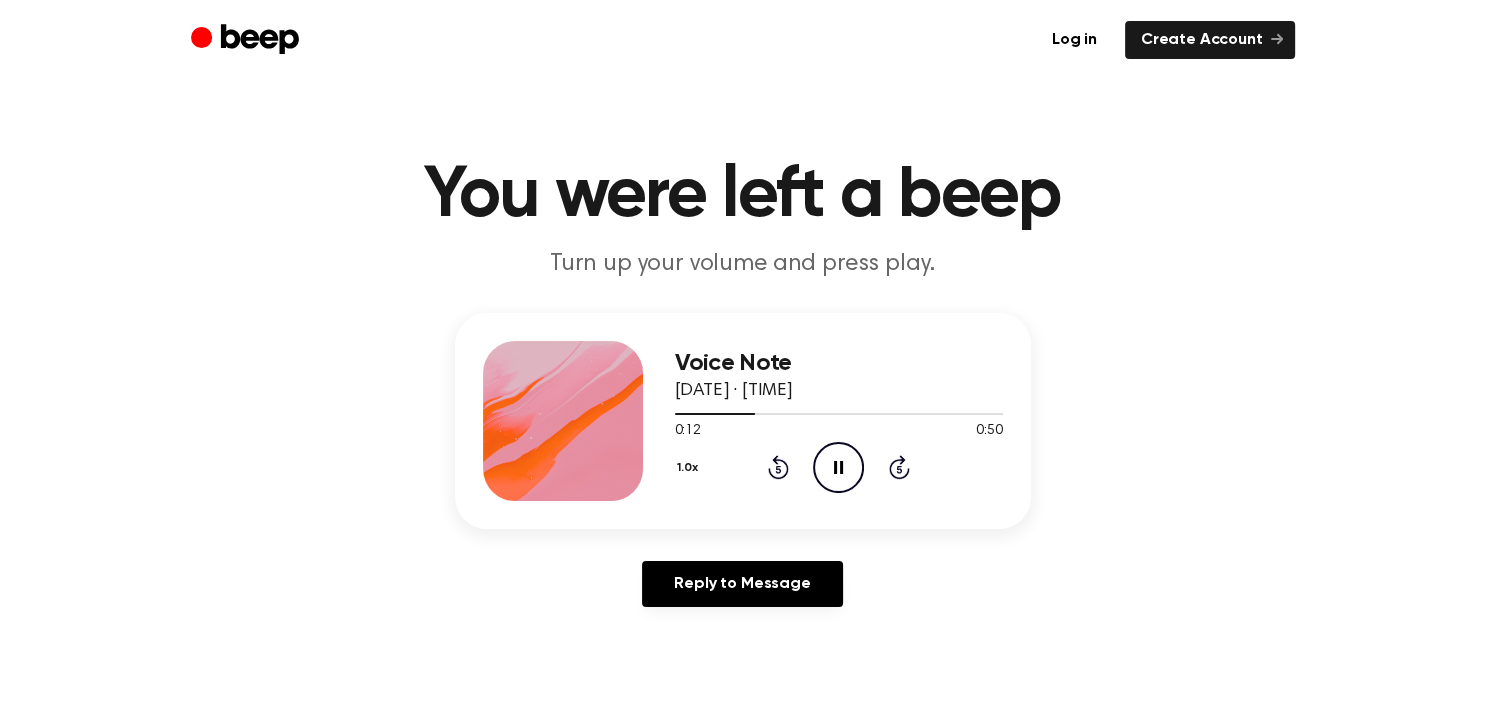 click on "Rewind 5 seconds" 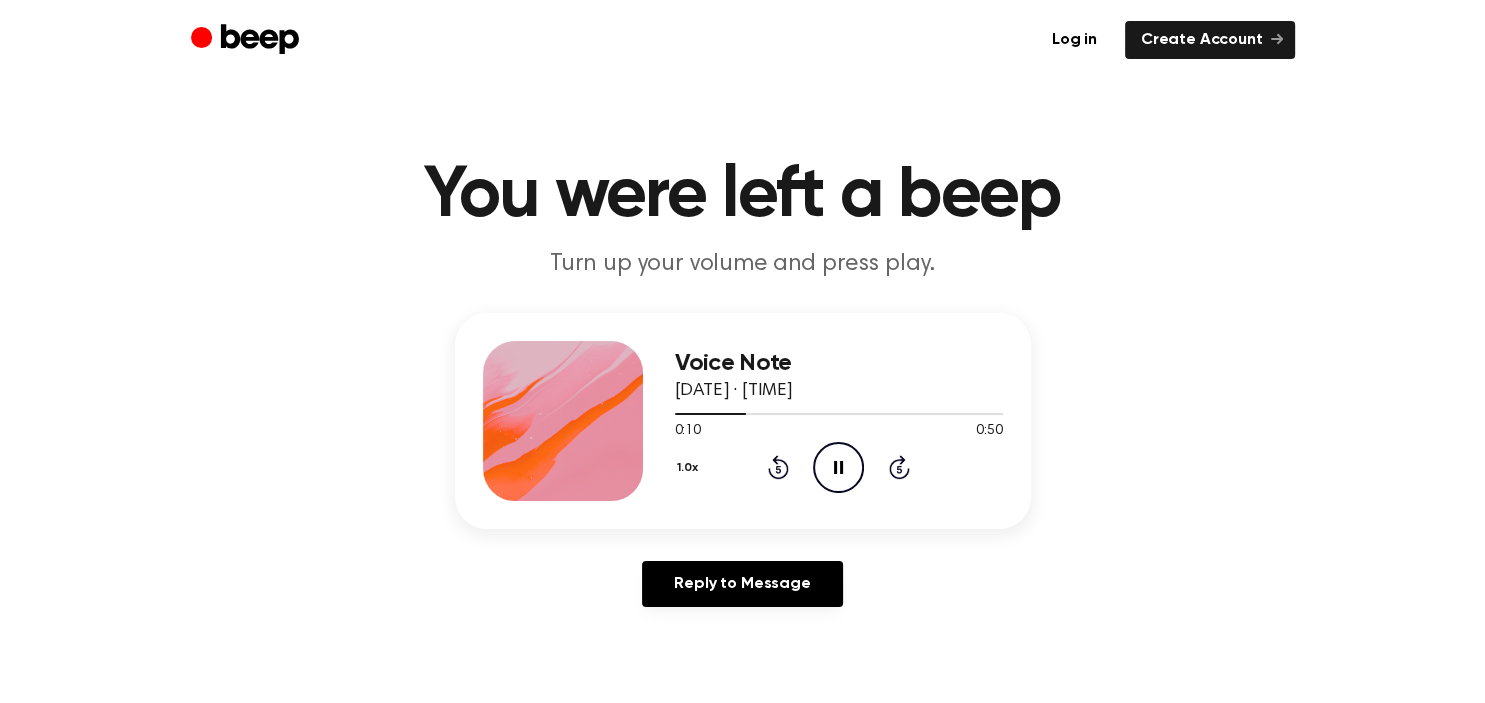 click 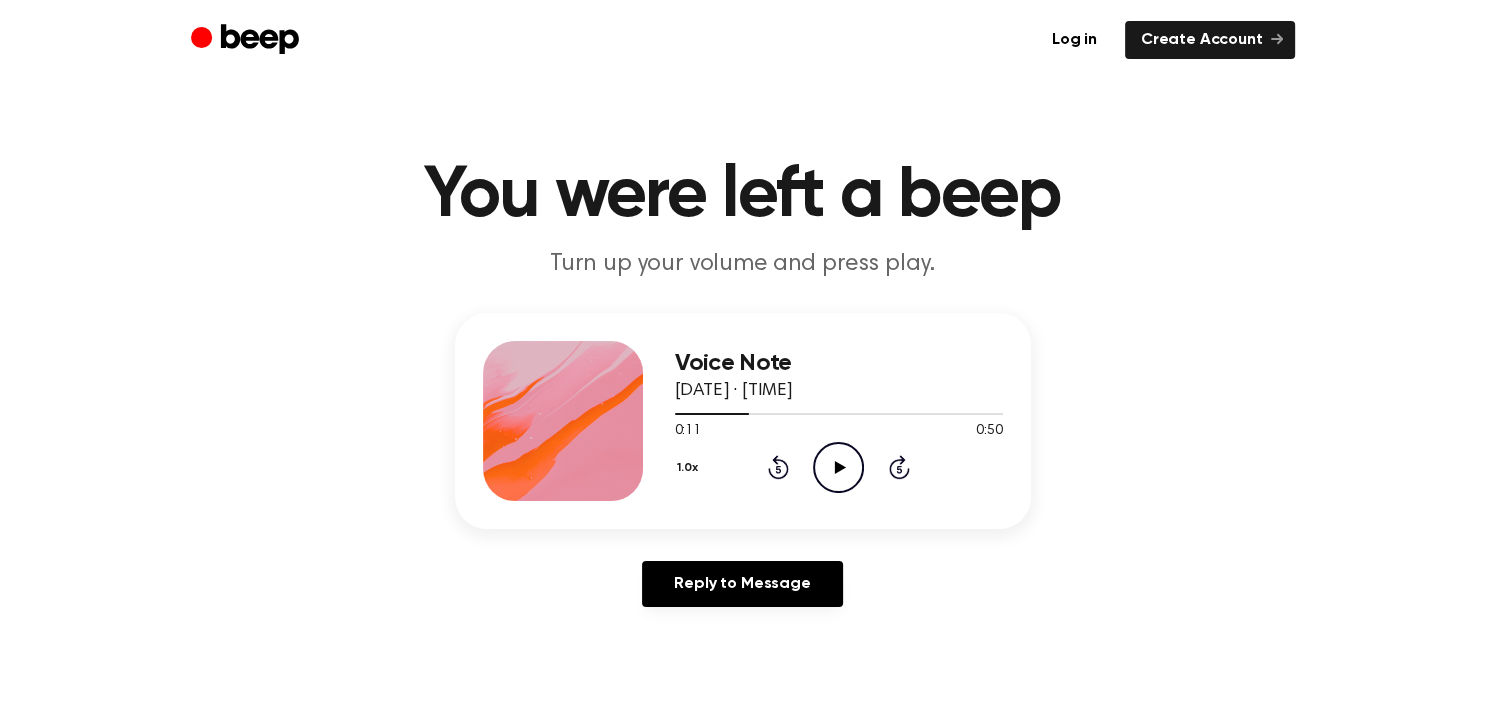 click on "Play Audio" 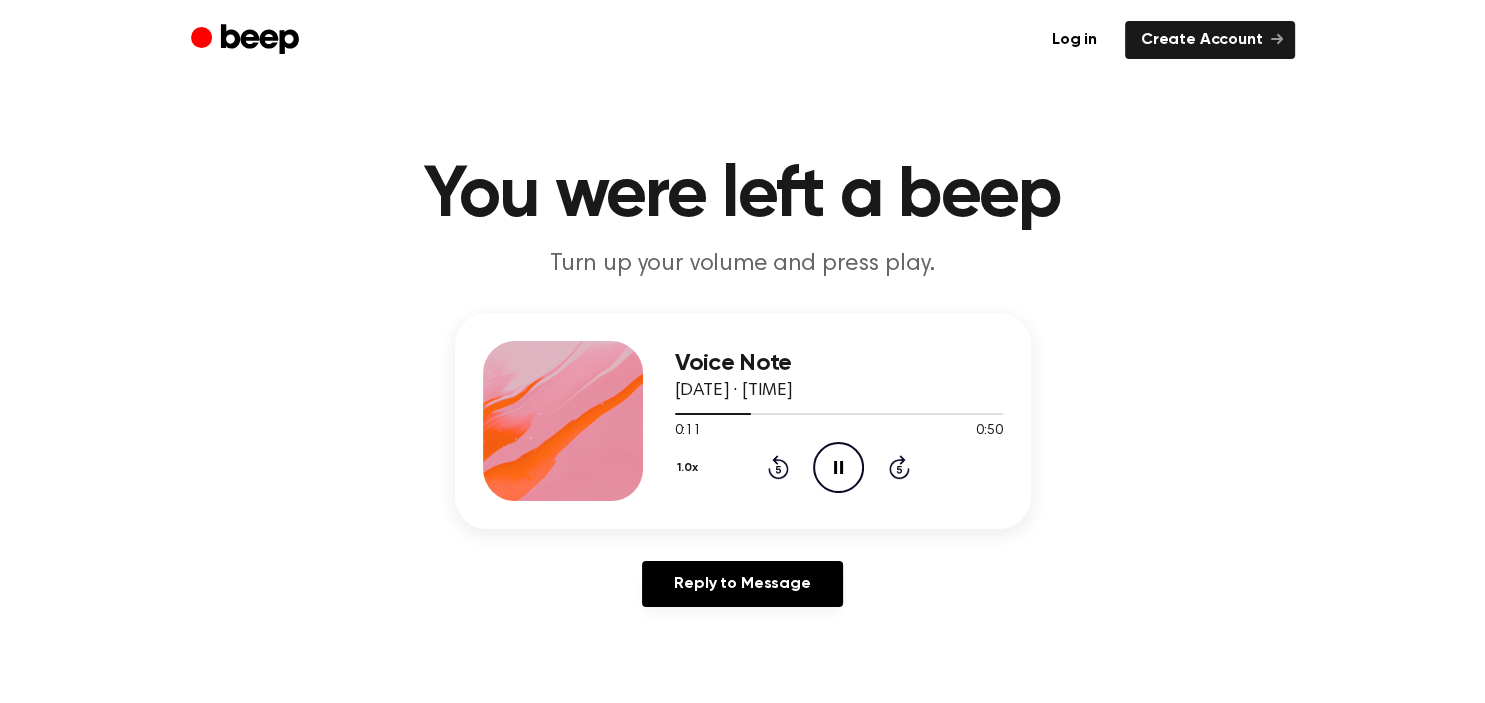 click on "Rewind 5 seconds" 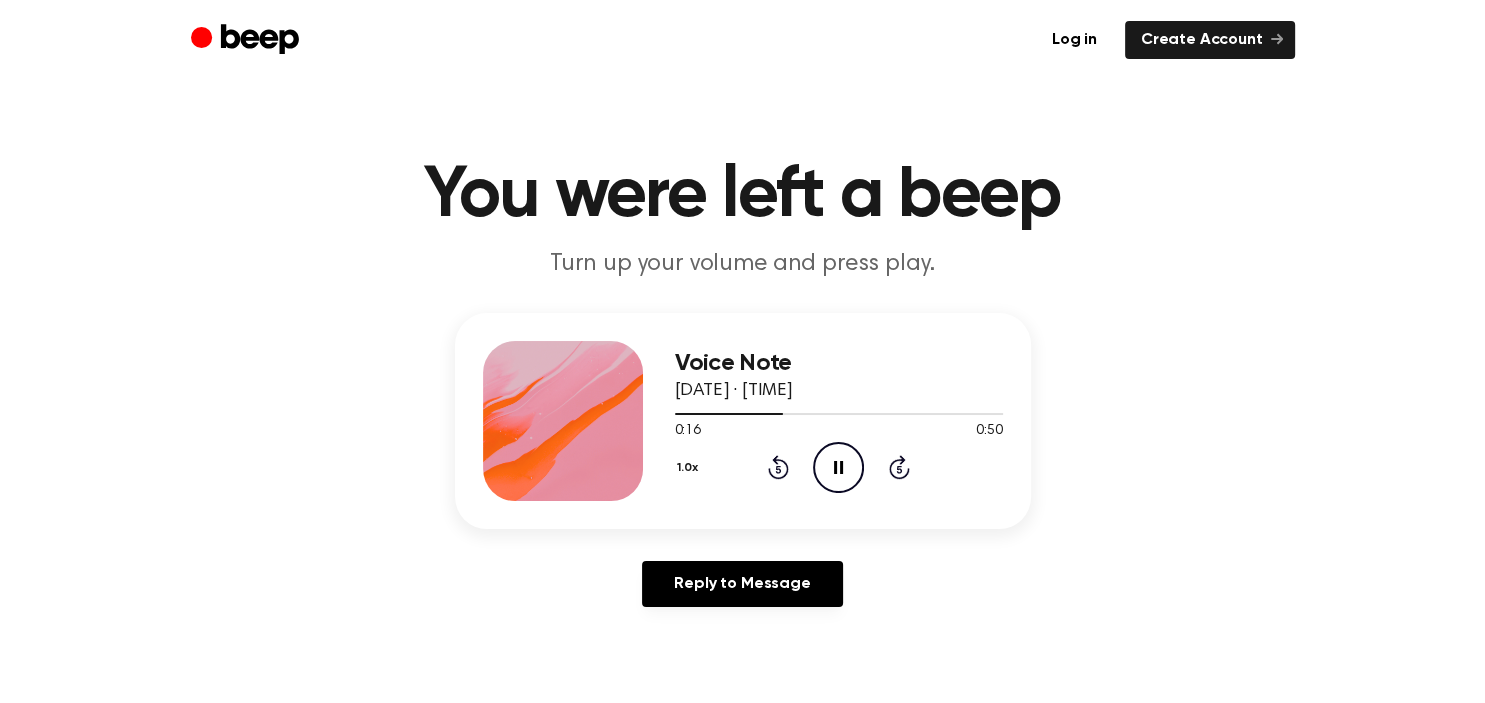 click on "Rewind 5 seconds" 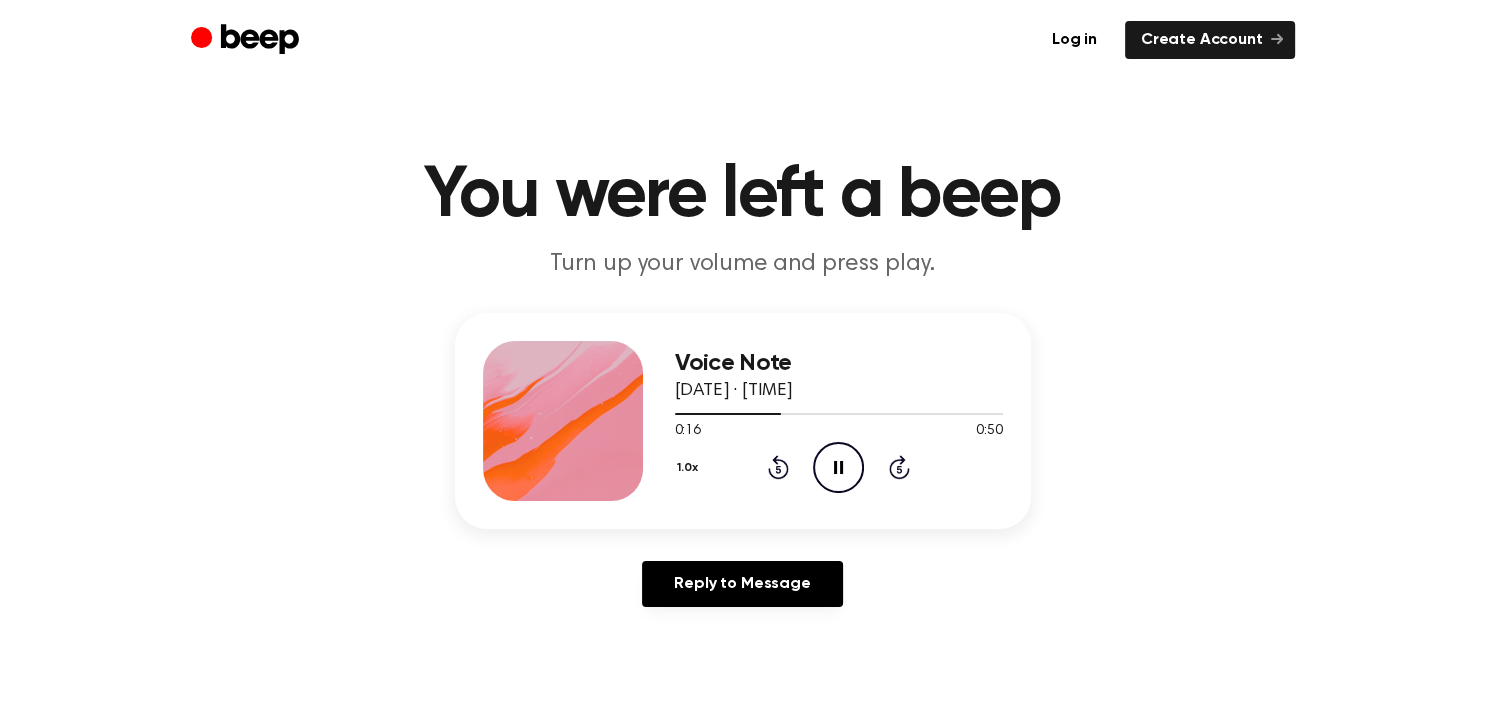 click on "Pause Audio" 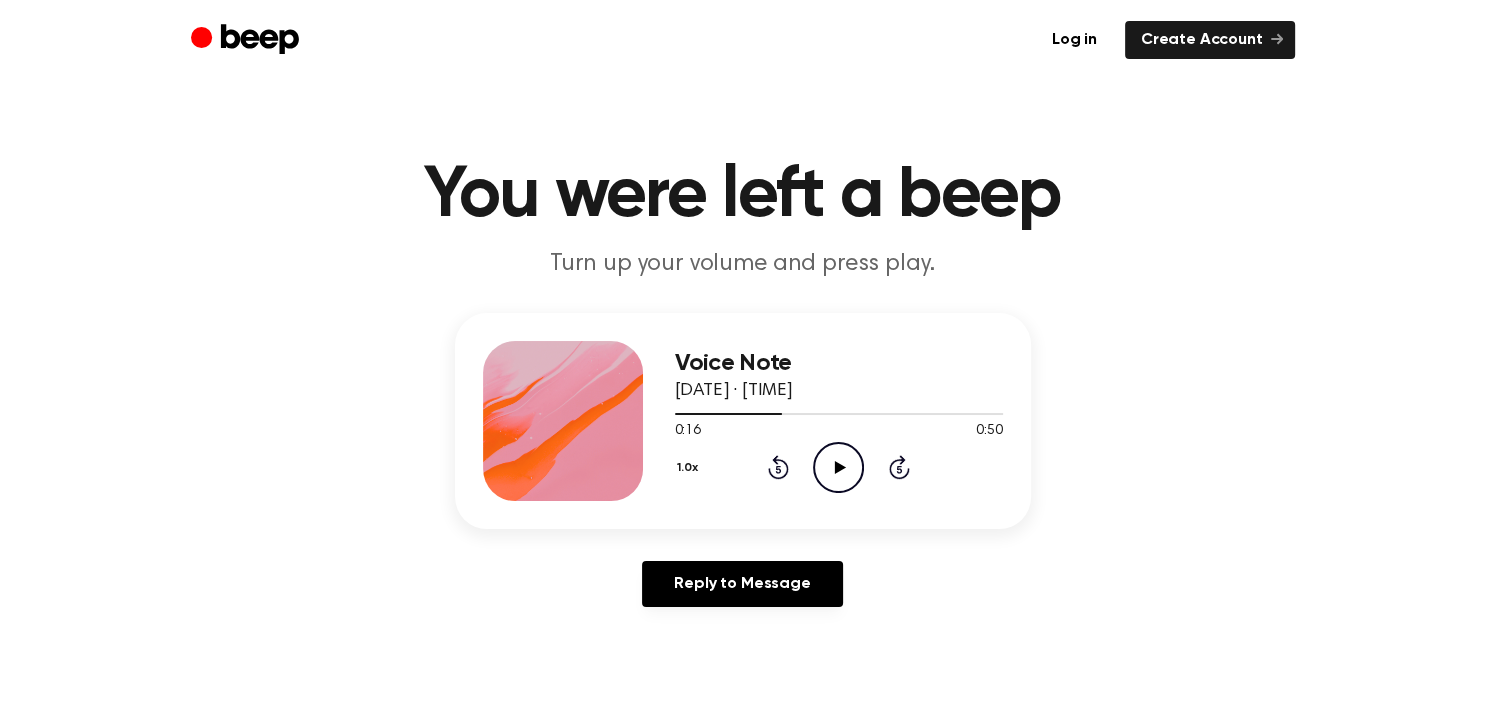 click 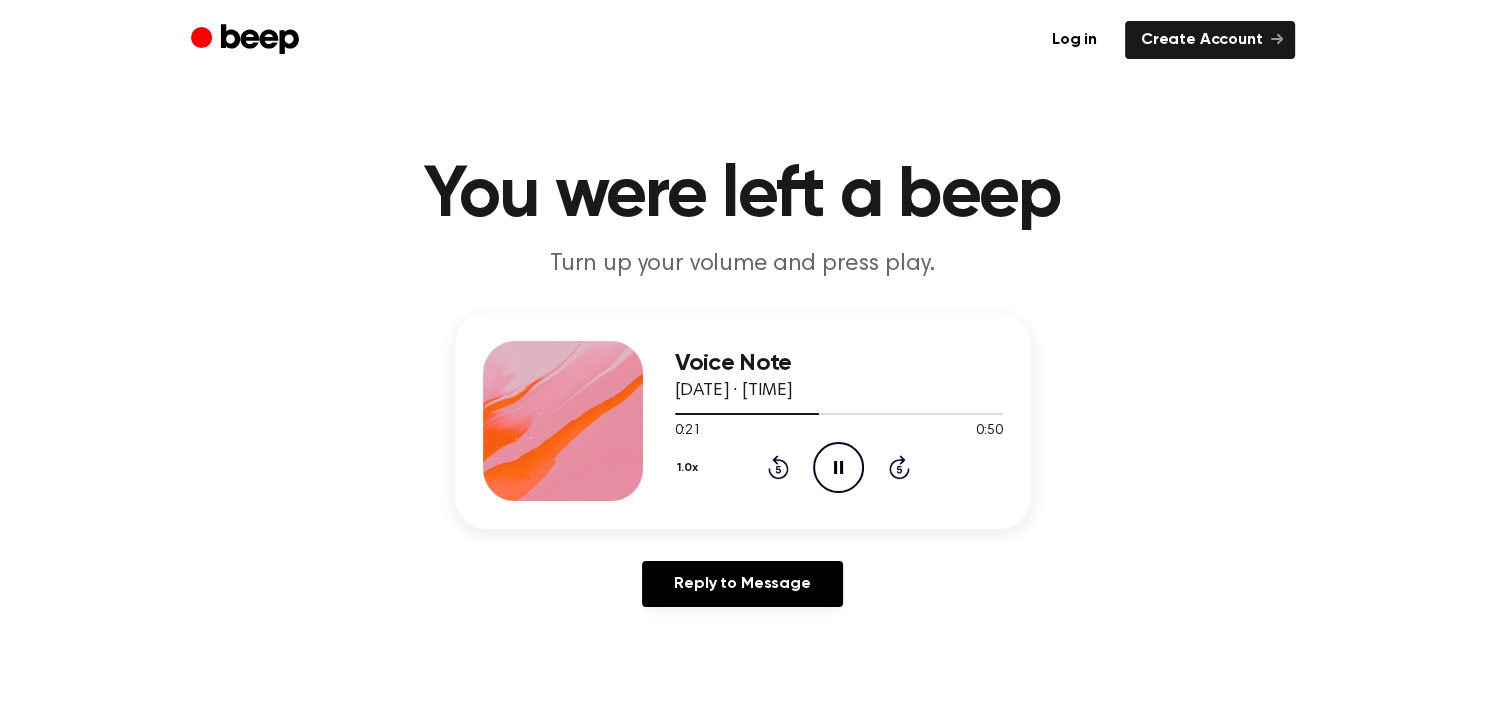 click on "Pause Audio" 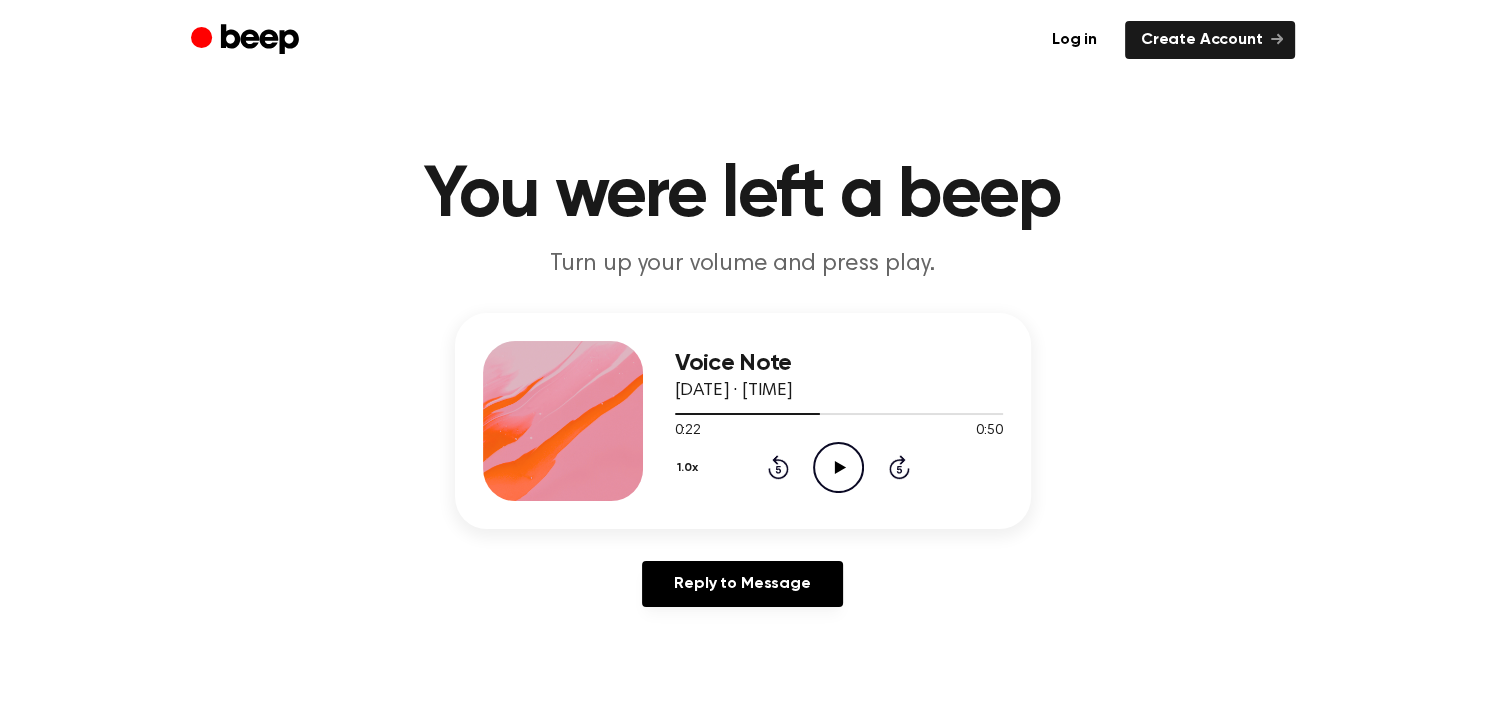click 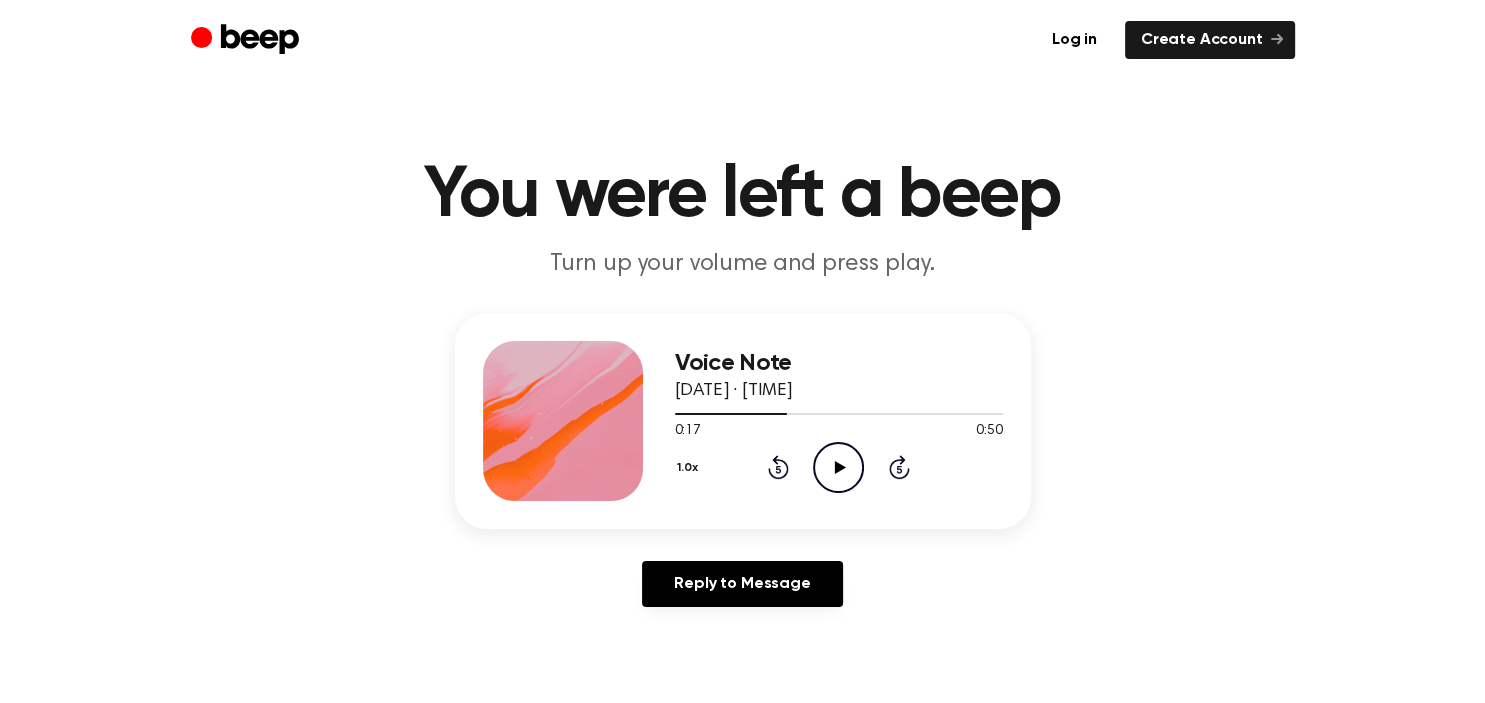 click on "Play Audio" 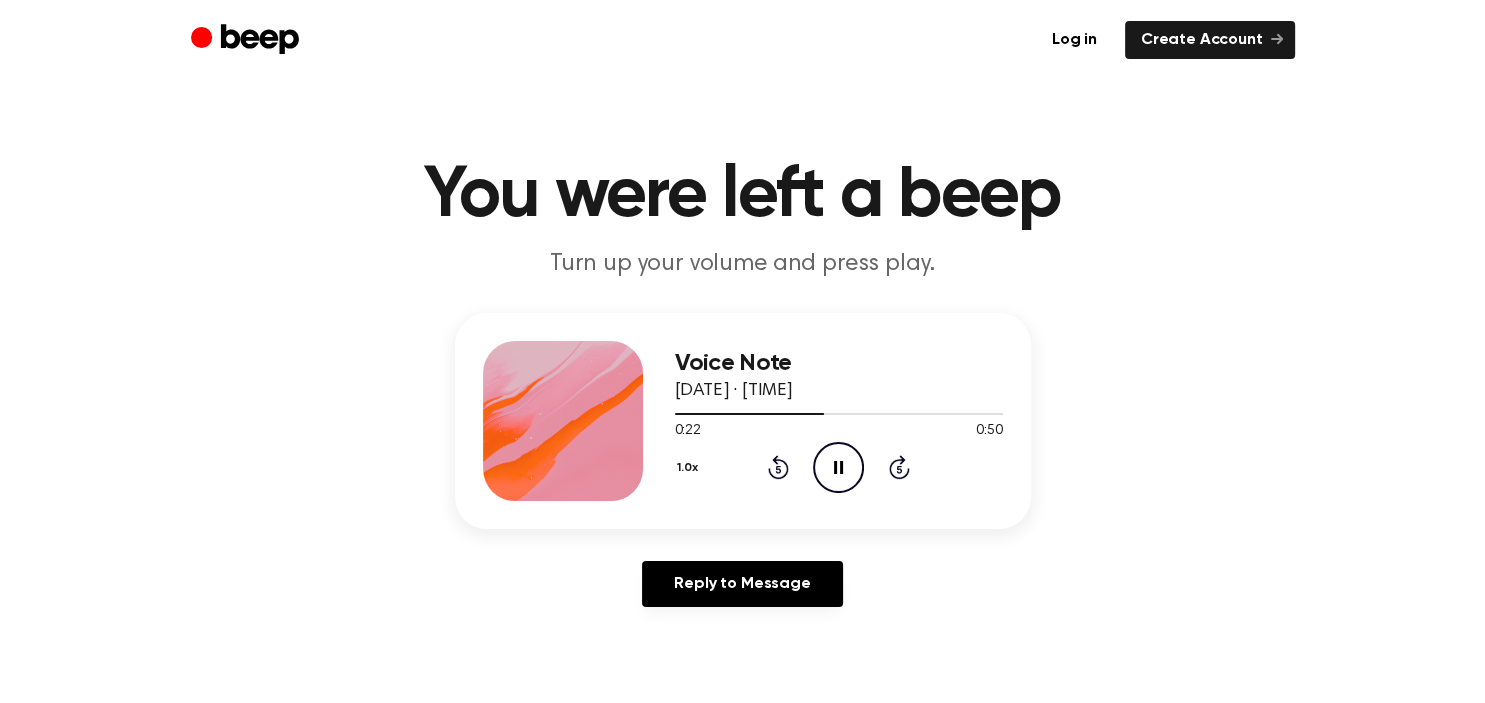 click on "Pause Audio" 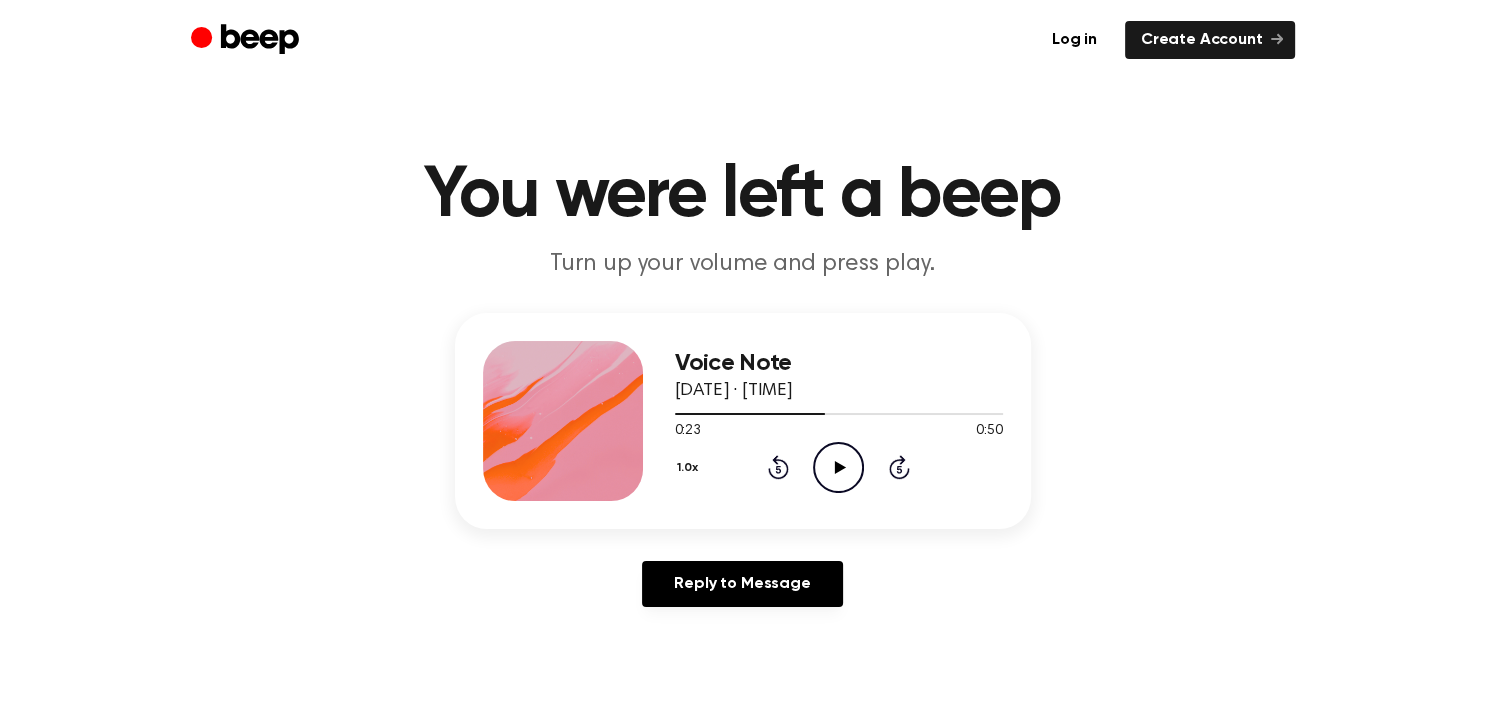 click on "Rewind 5 seconds" 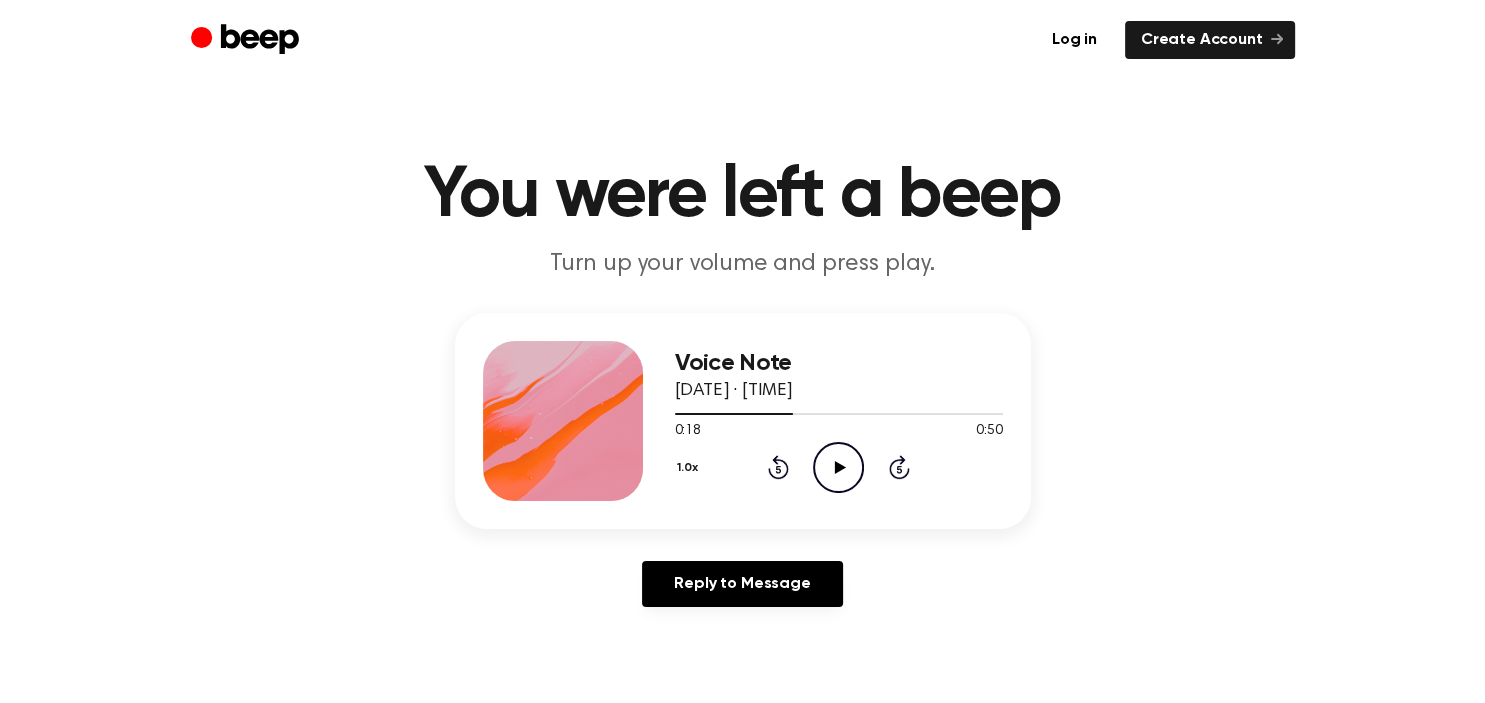 click on "Play Audio" 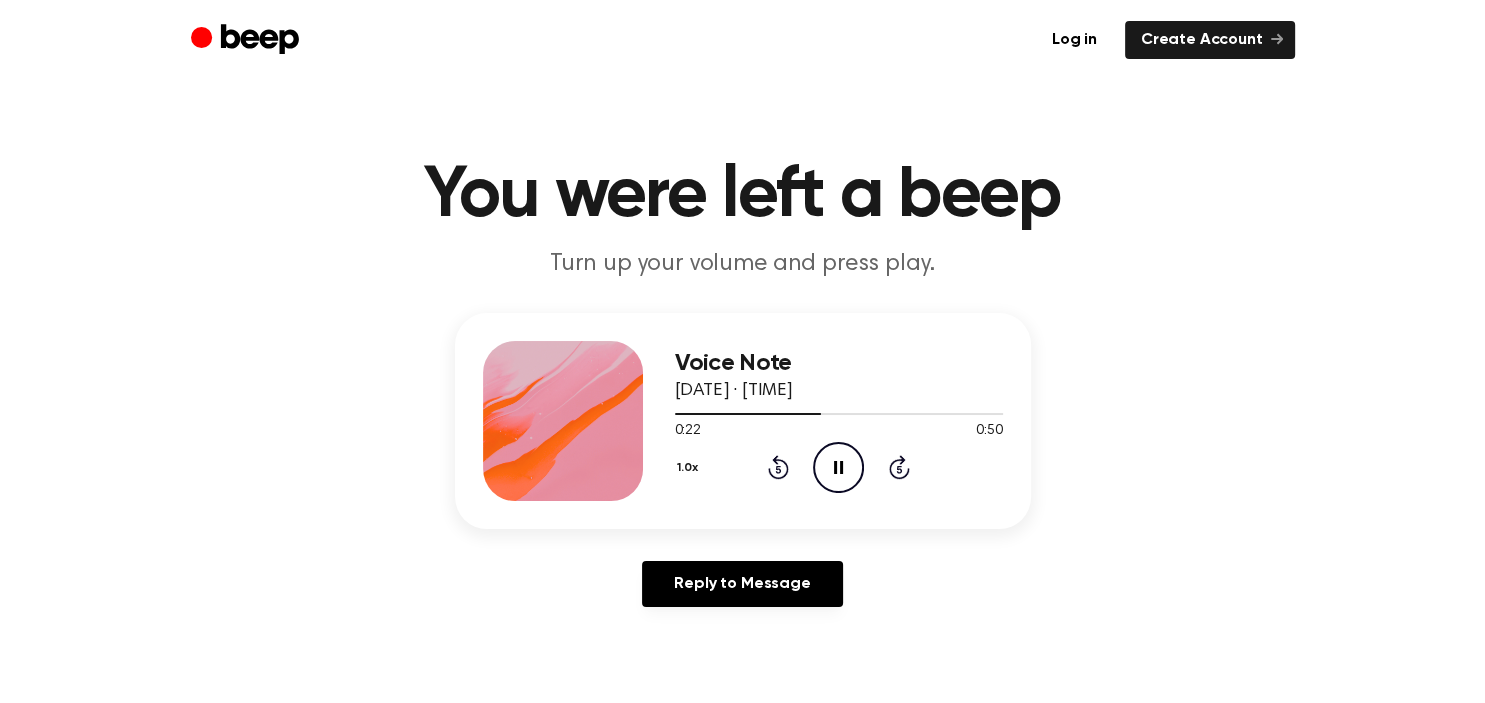 click on "Pause Audio" 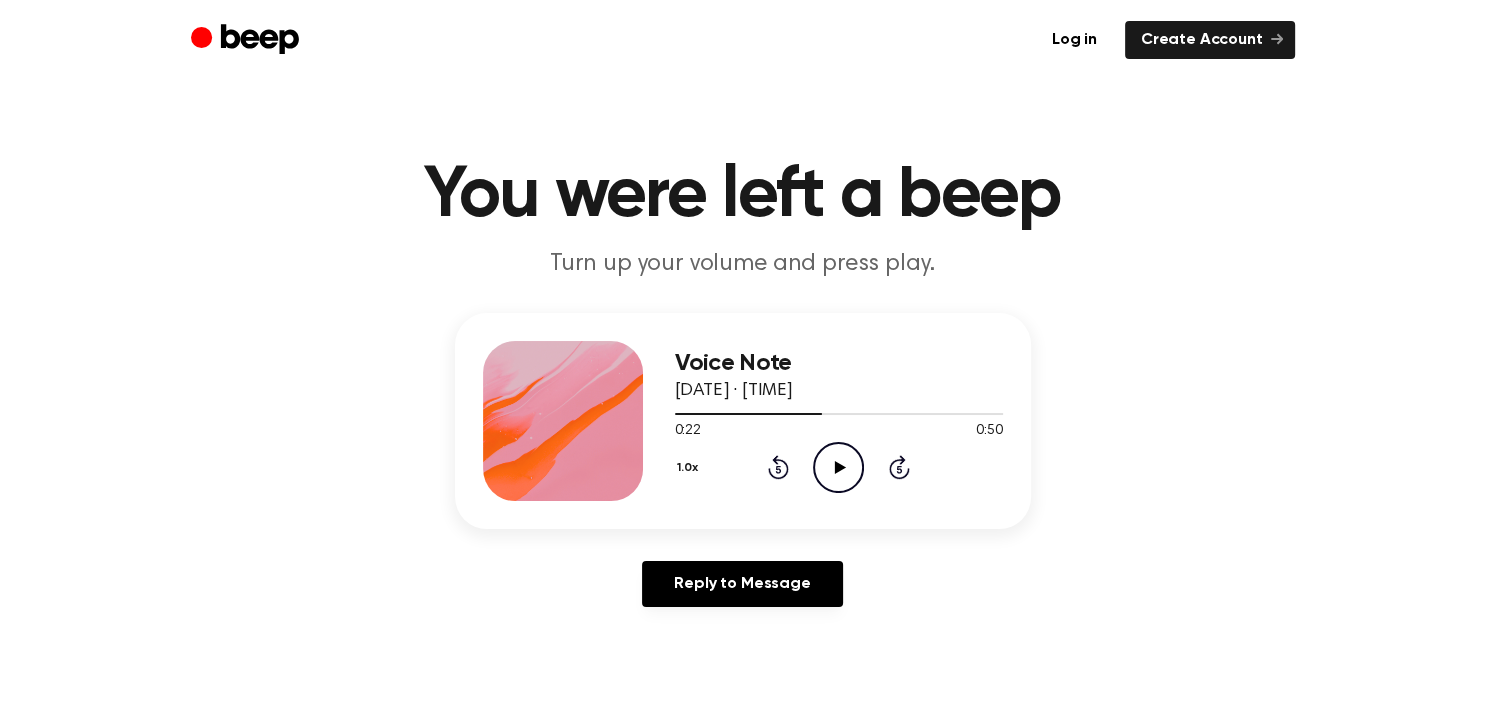 click on "Rewind 5 seconds" 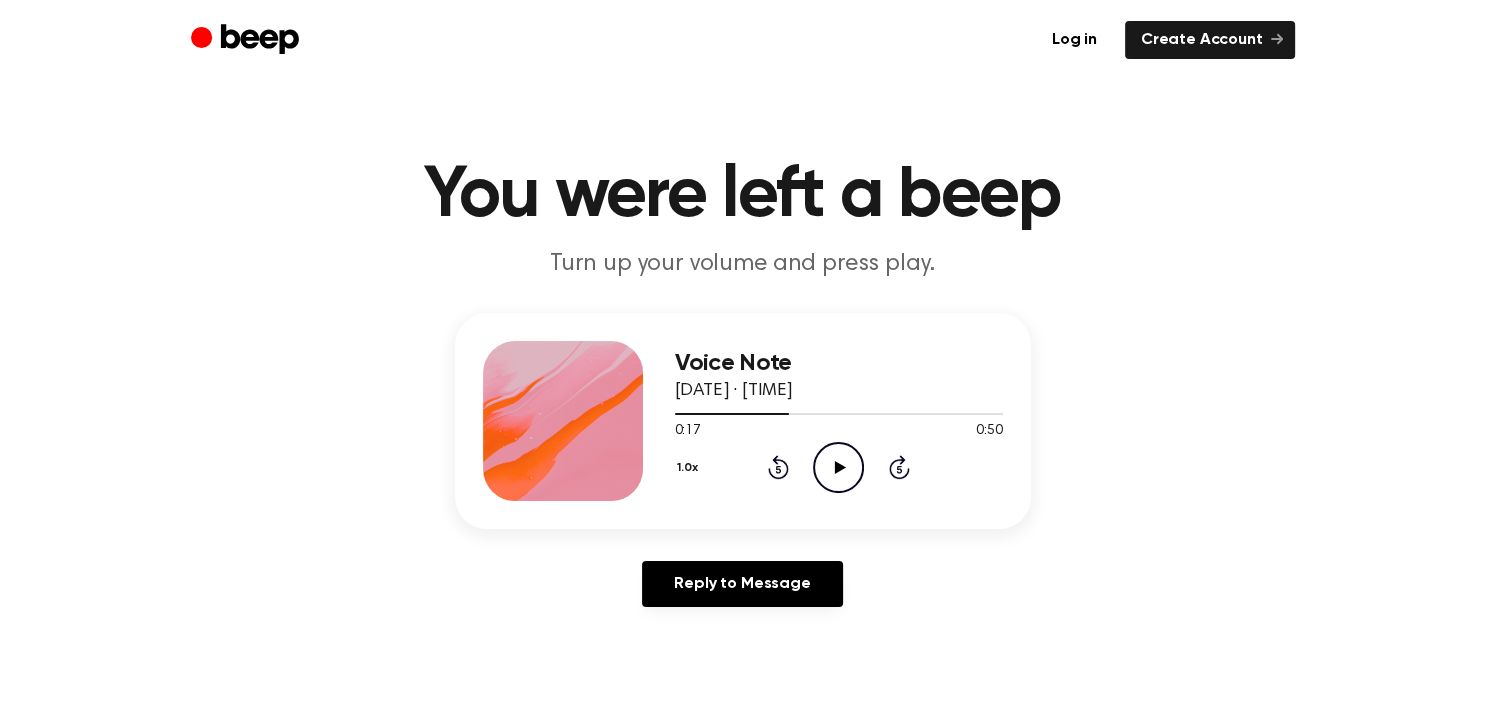 click on "Play Audio" 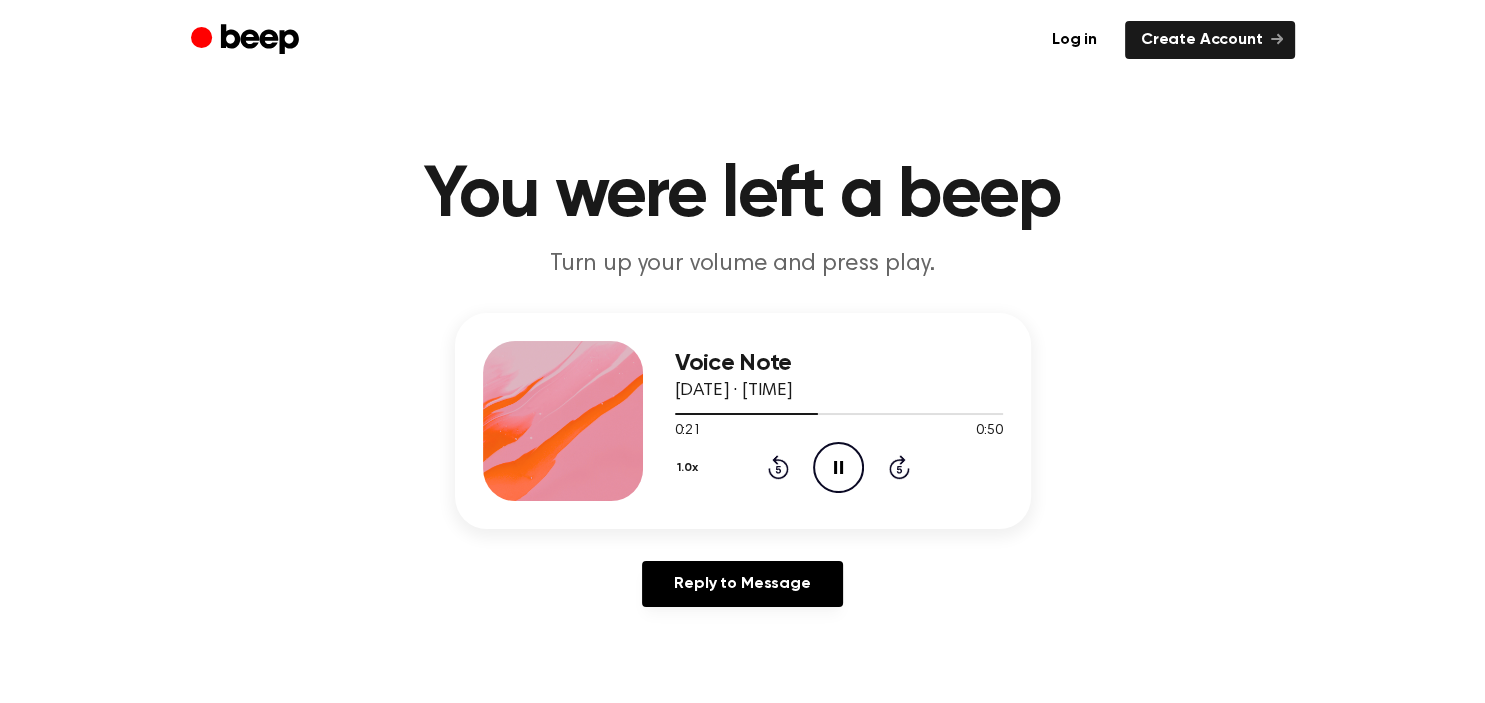 click 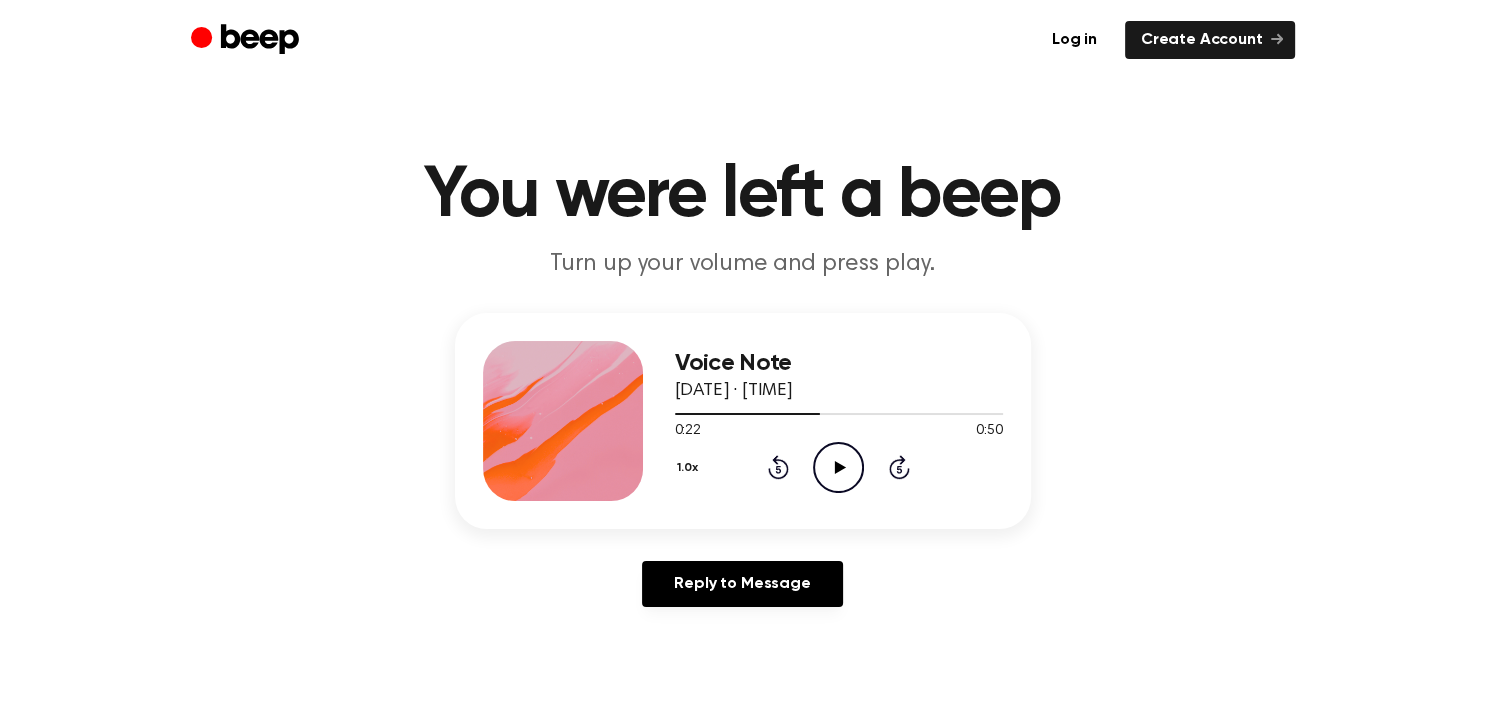 click 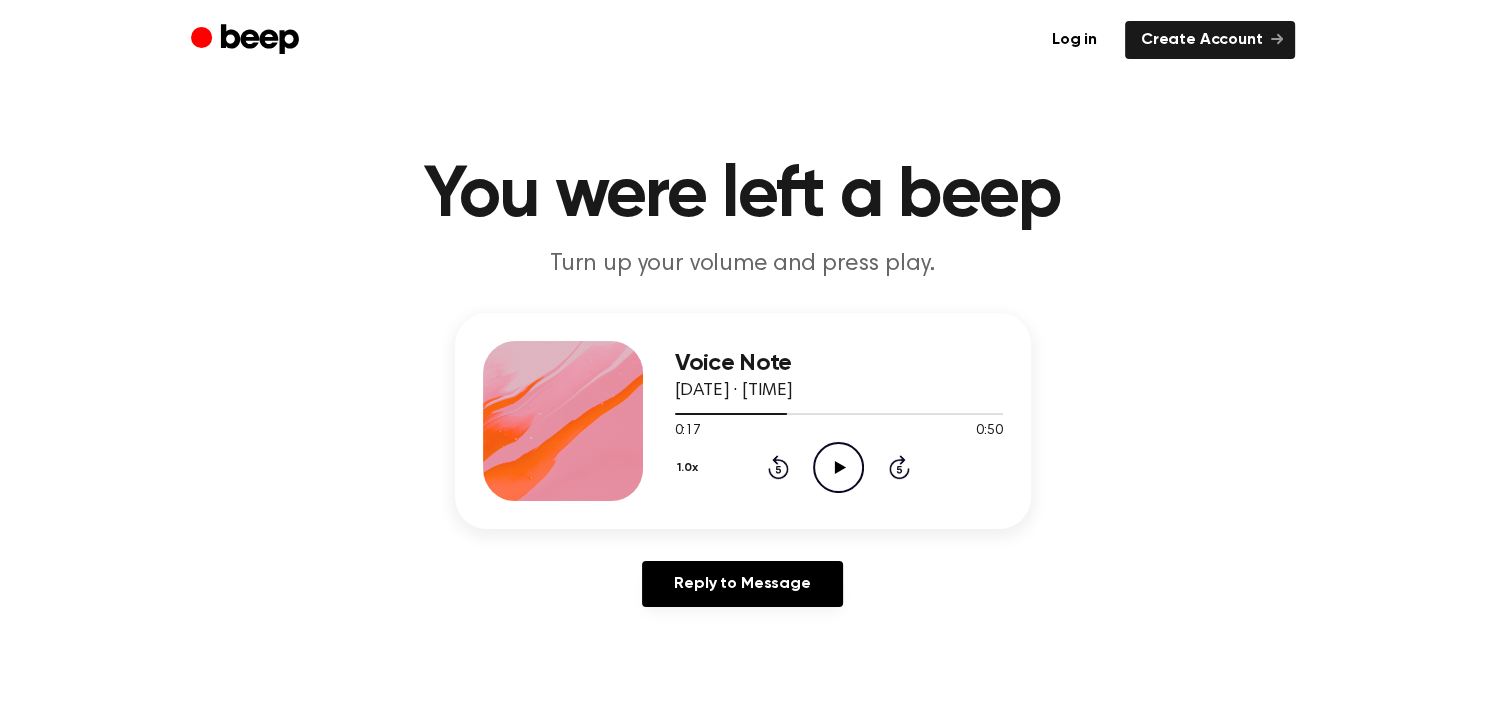 click on "Play Audio" 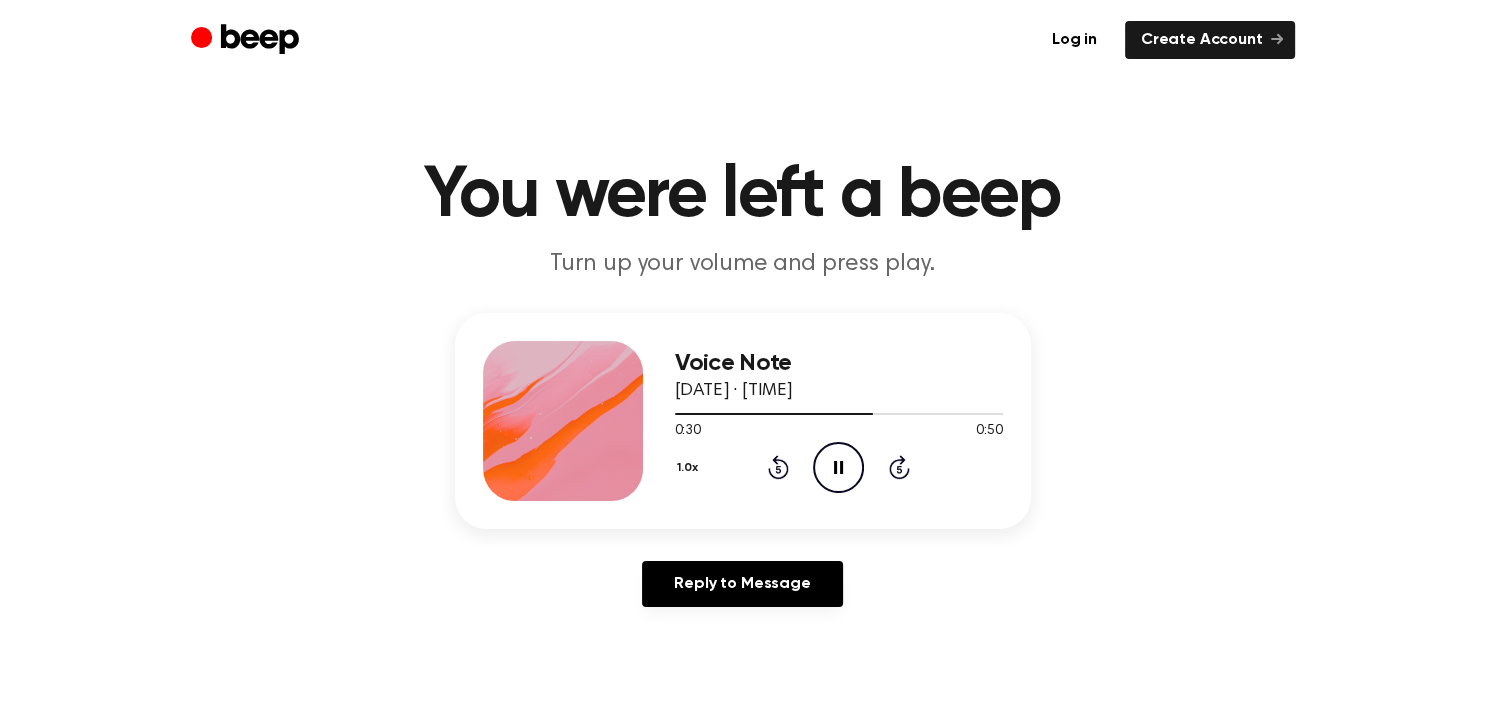 click 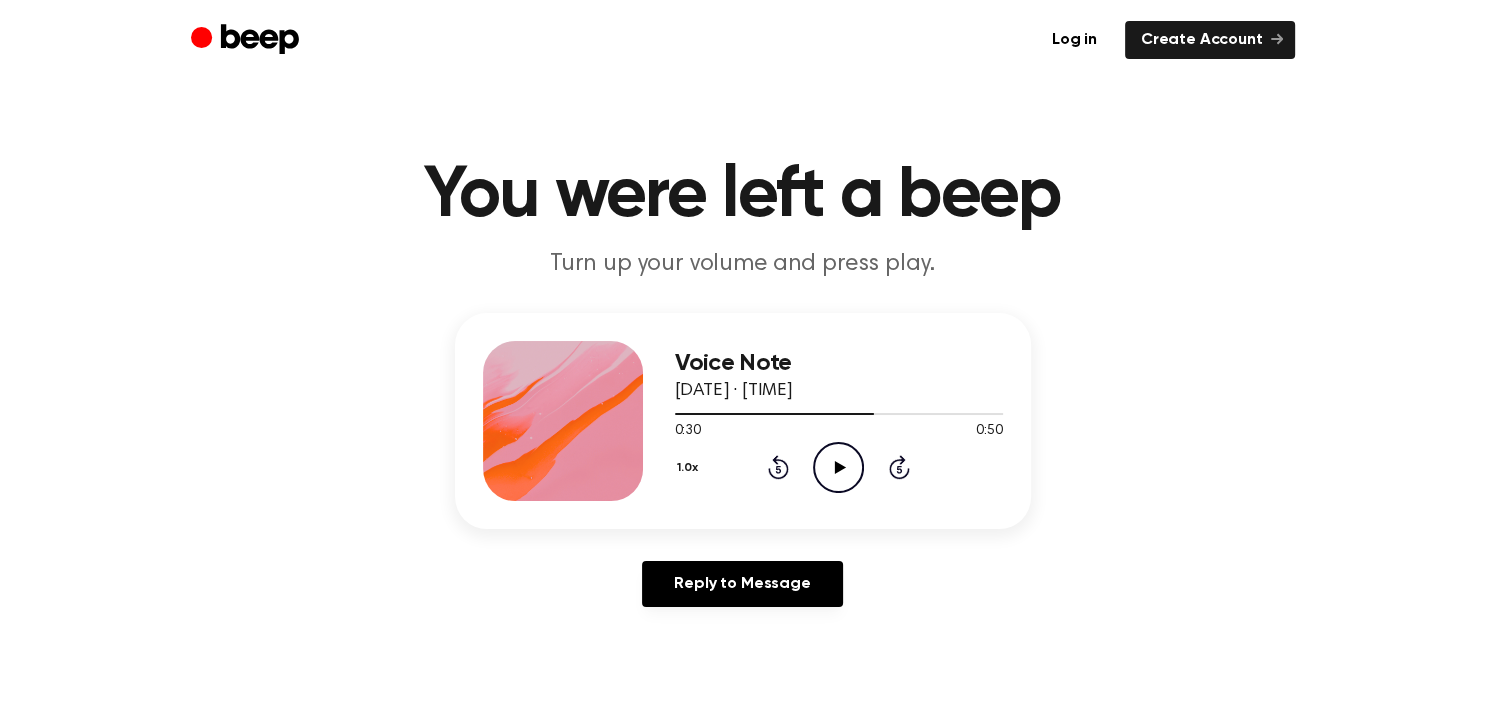 click 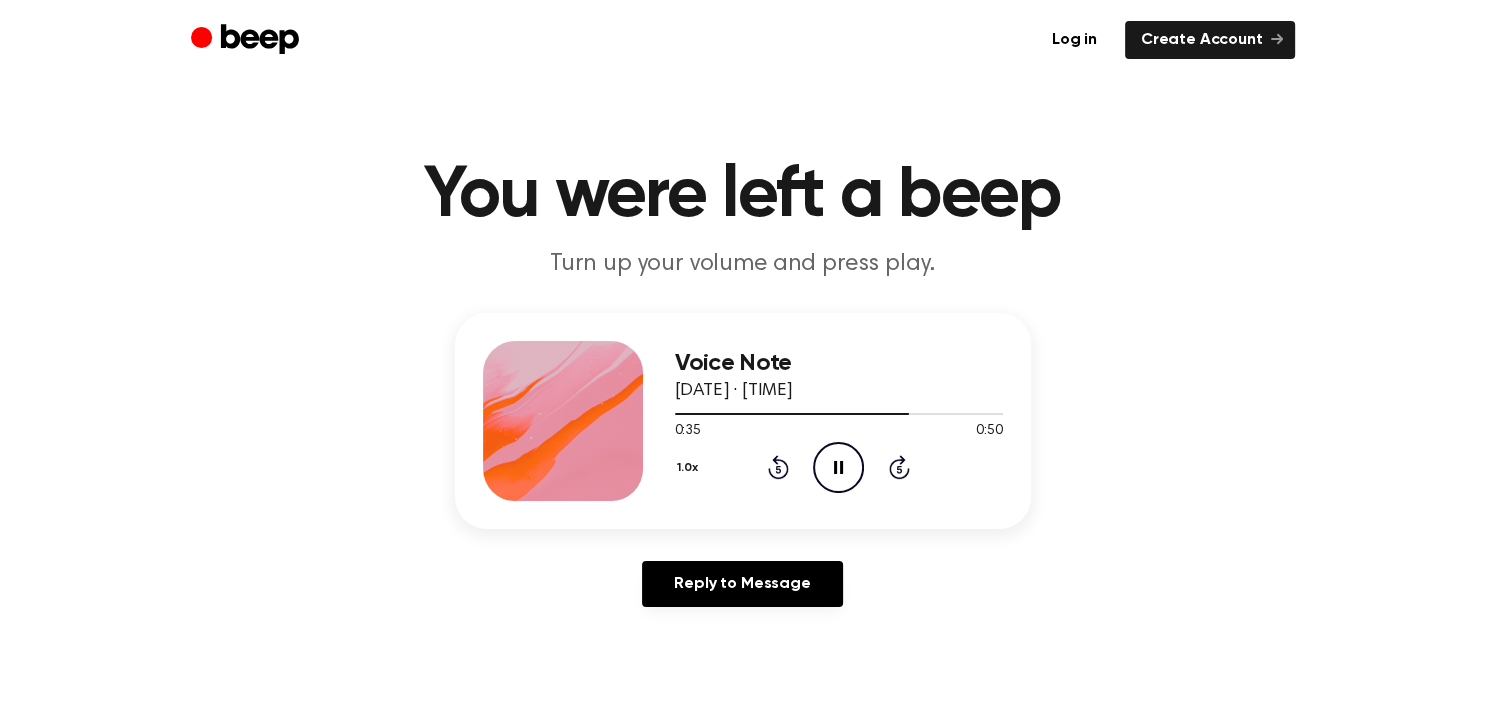 click 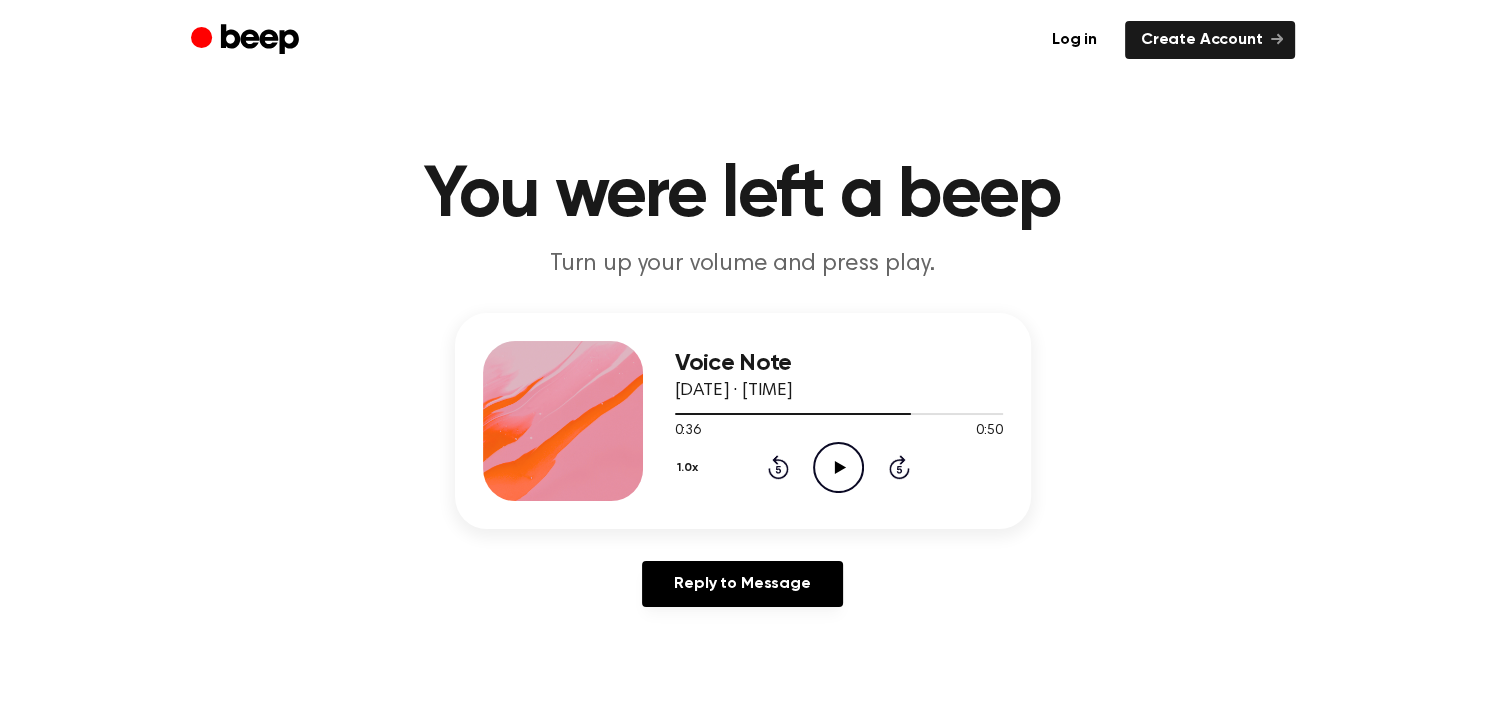 click 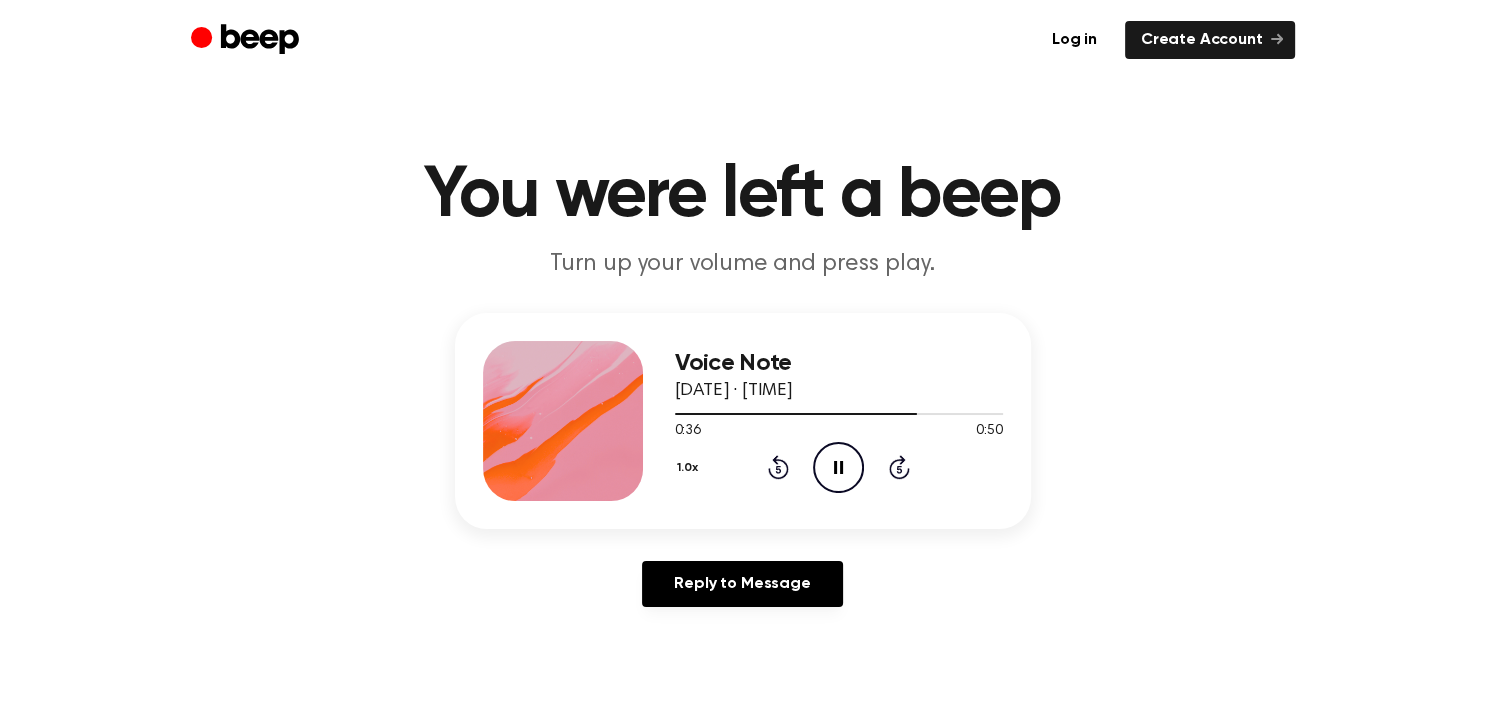 click on "Rewind 5 seconds" 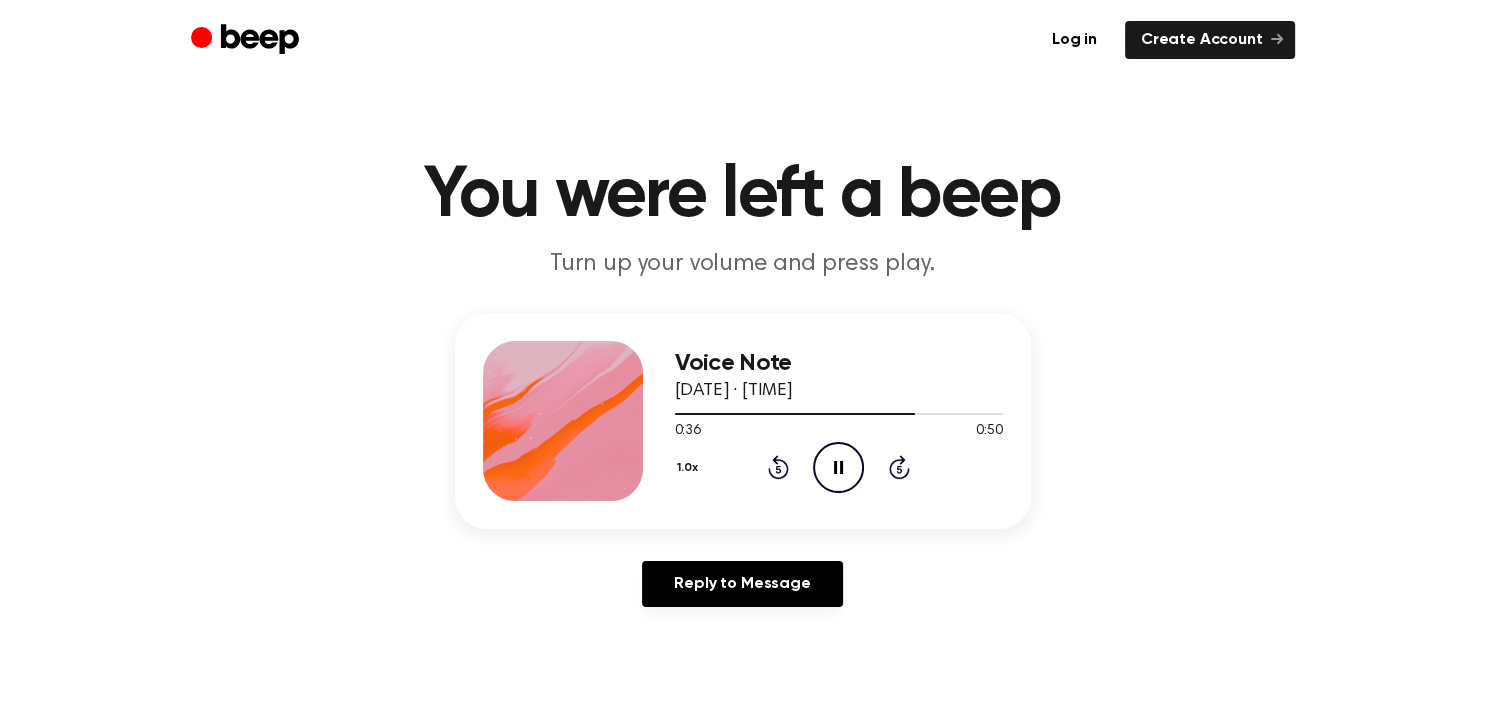 click 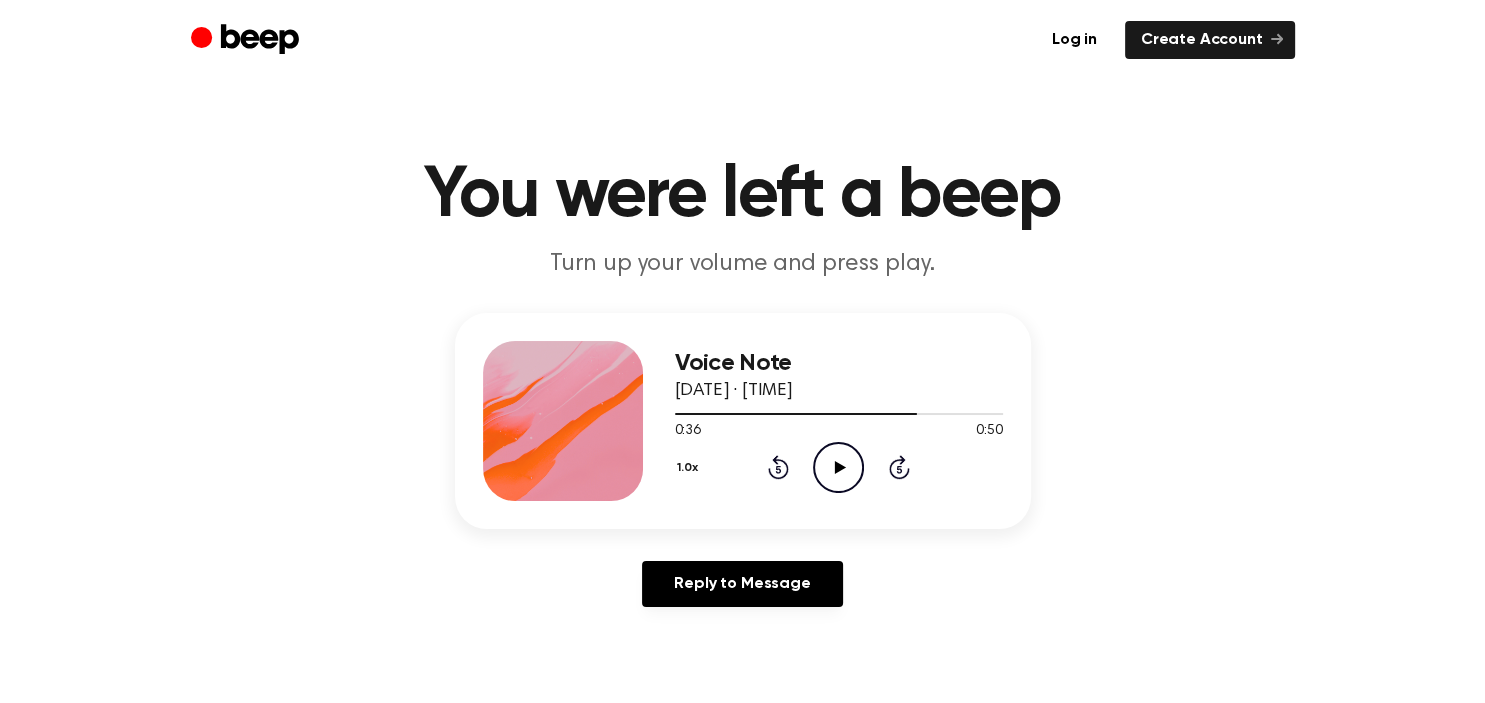 click on "Play Audio" 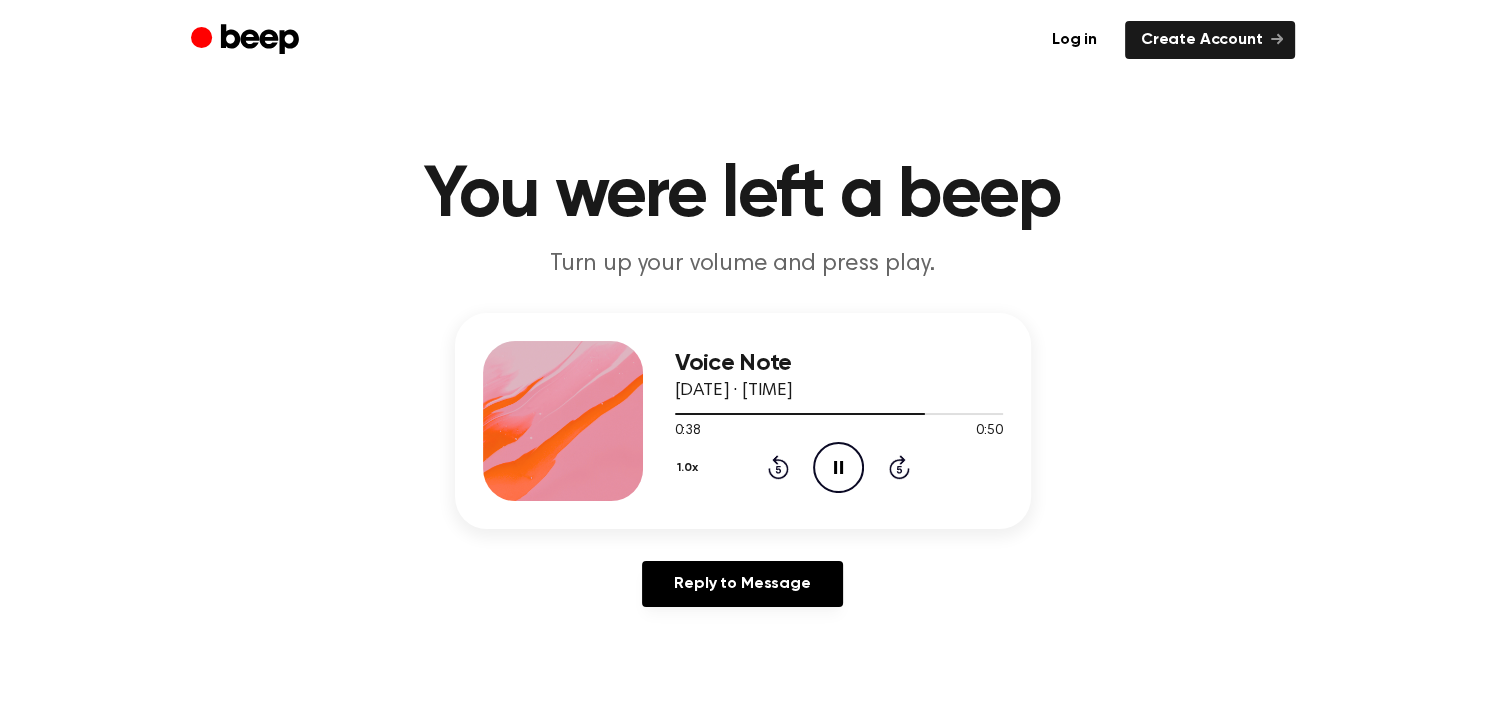 click 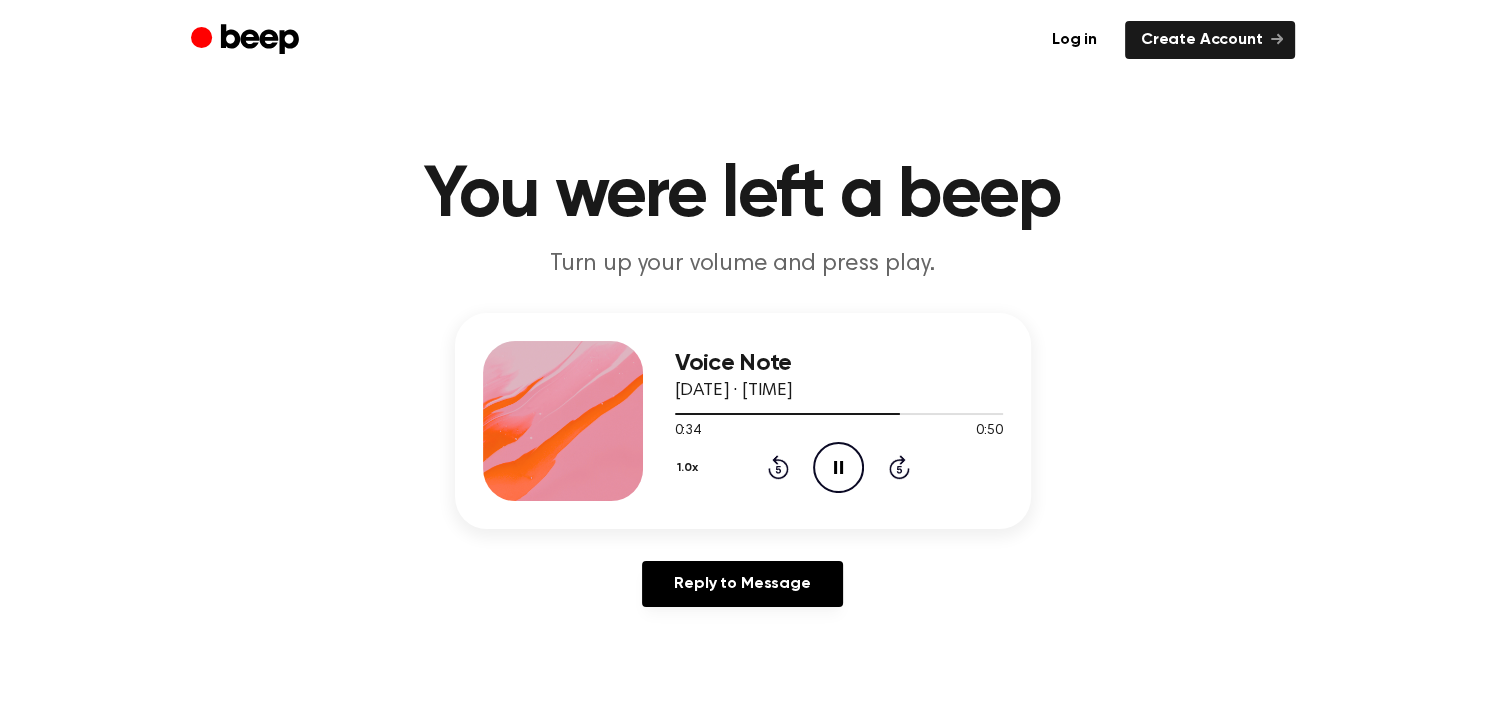 click on "Rewind 5 seconds" 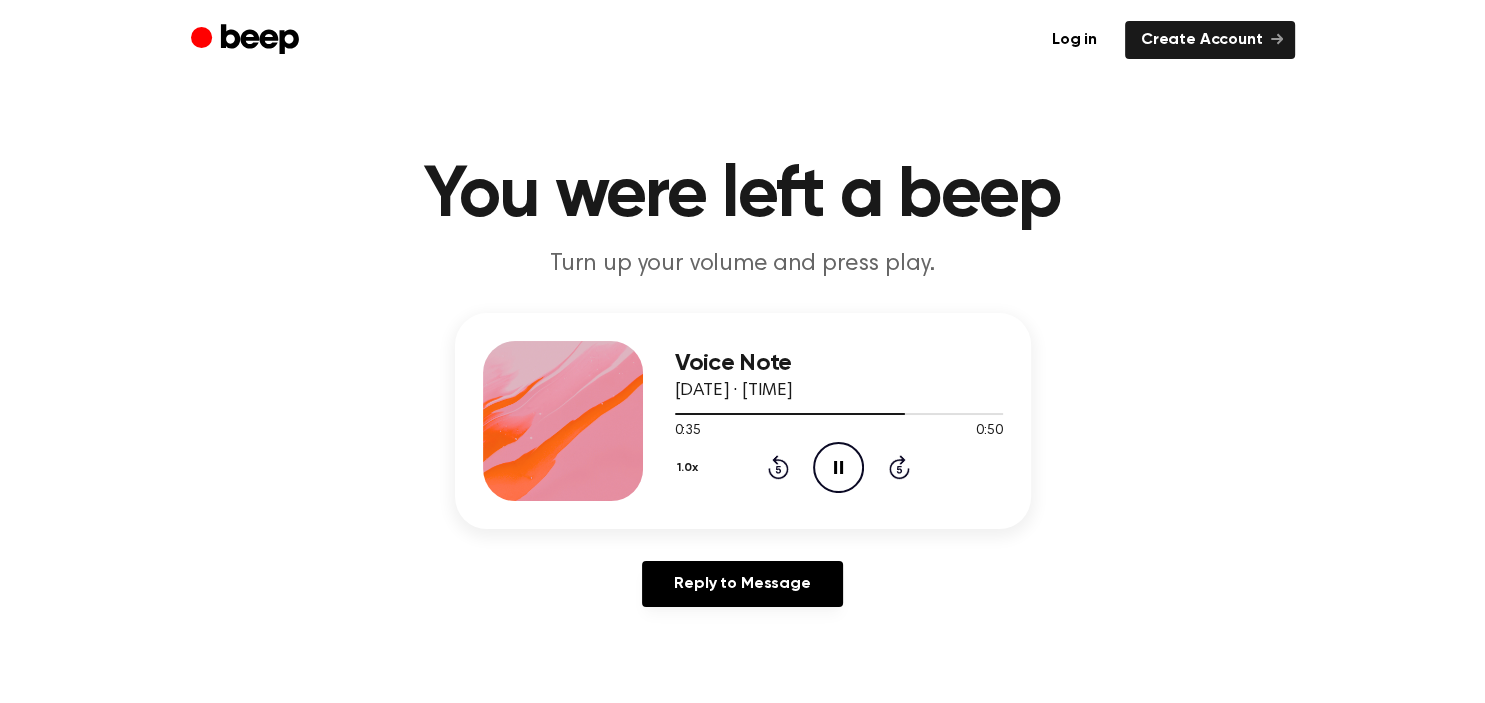 click 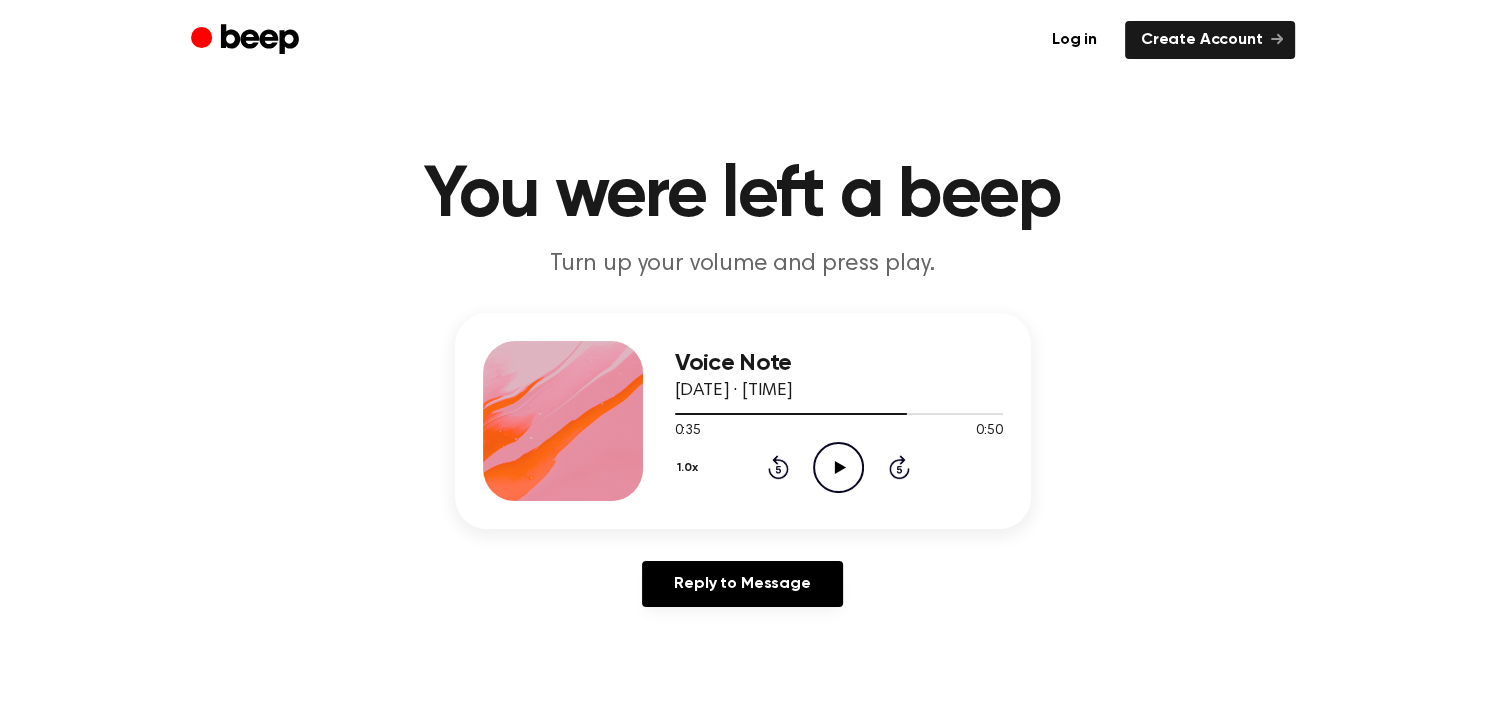 click on "Rewind 5 seconds" 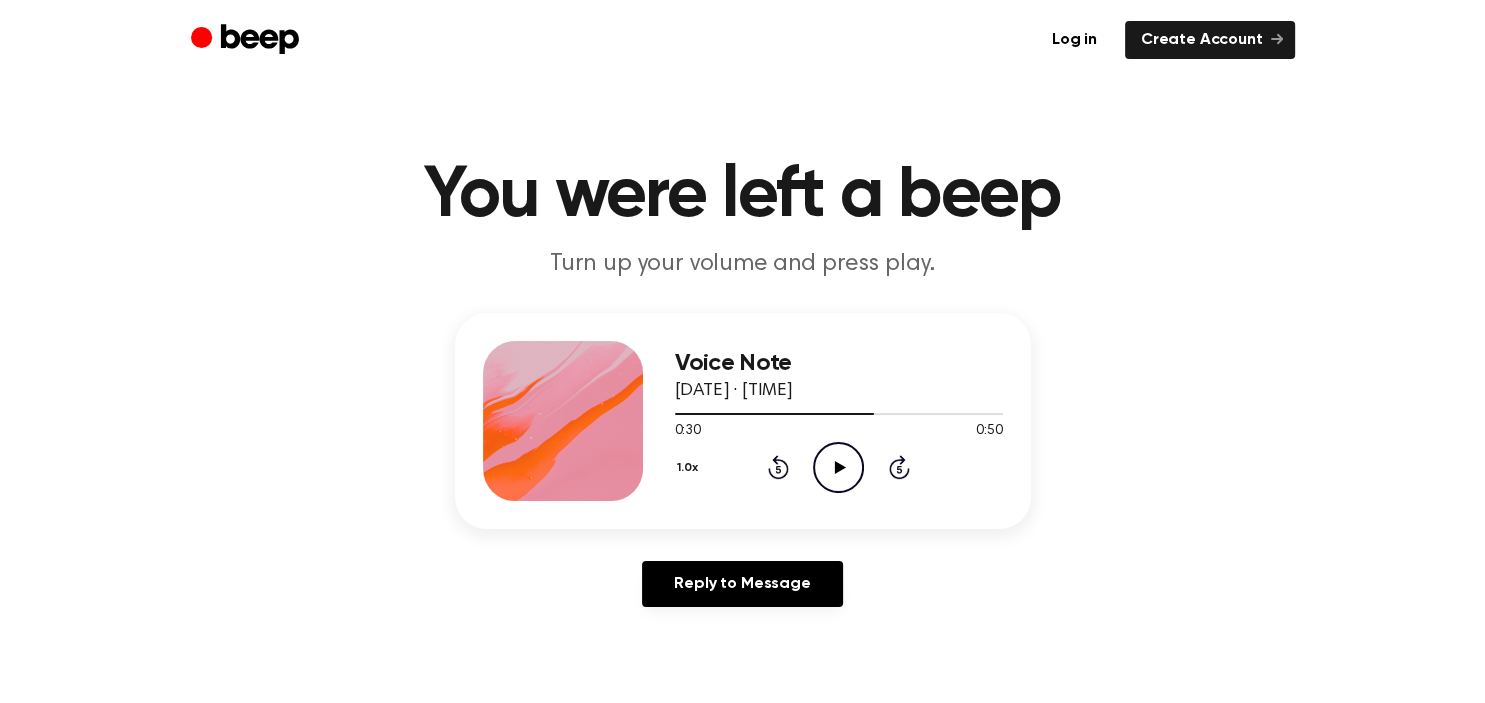click on "Play Audio" 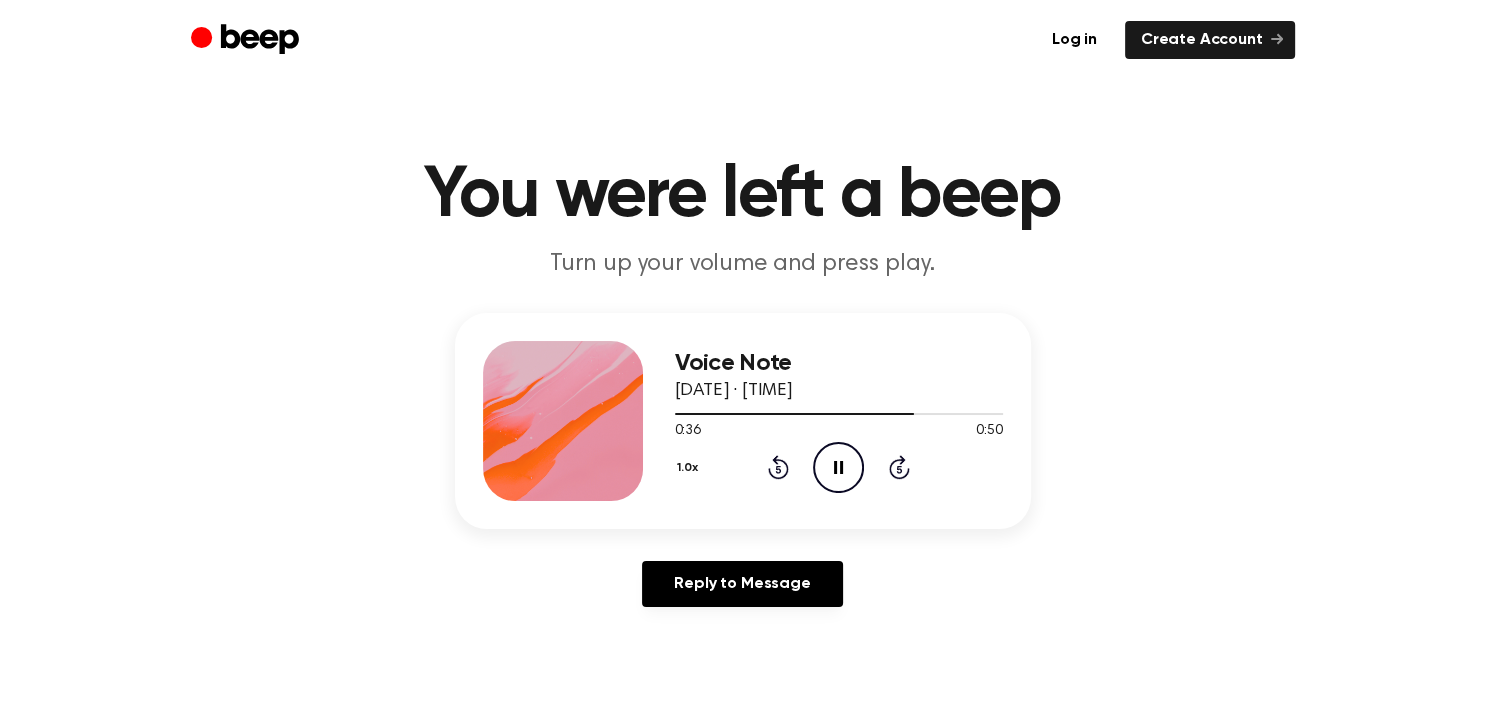 click 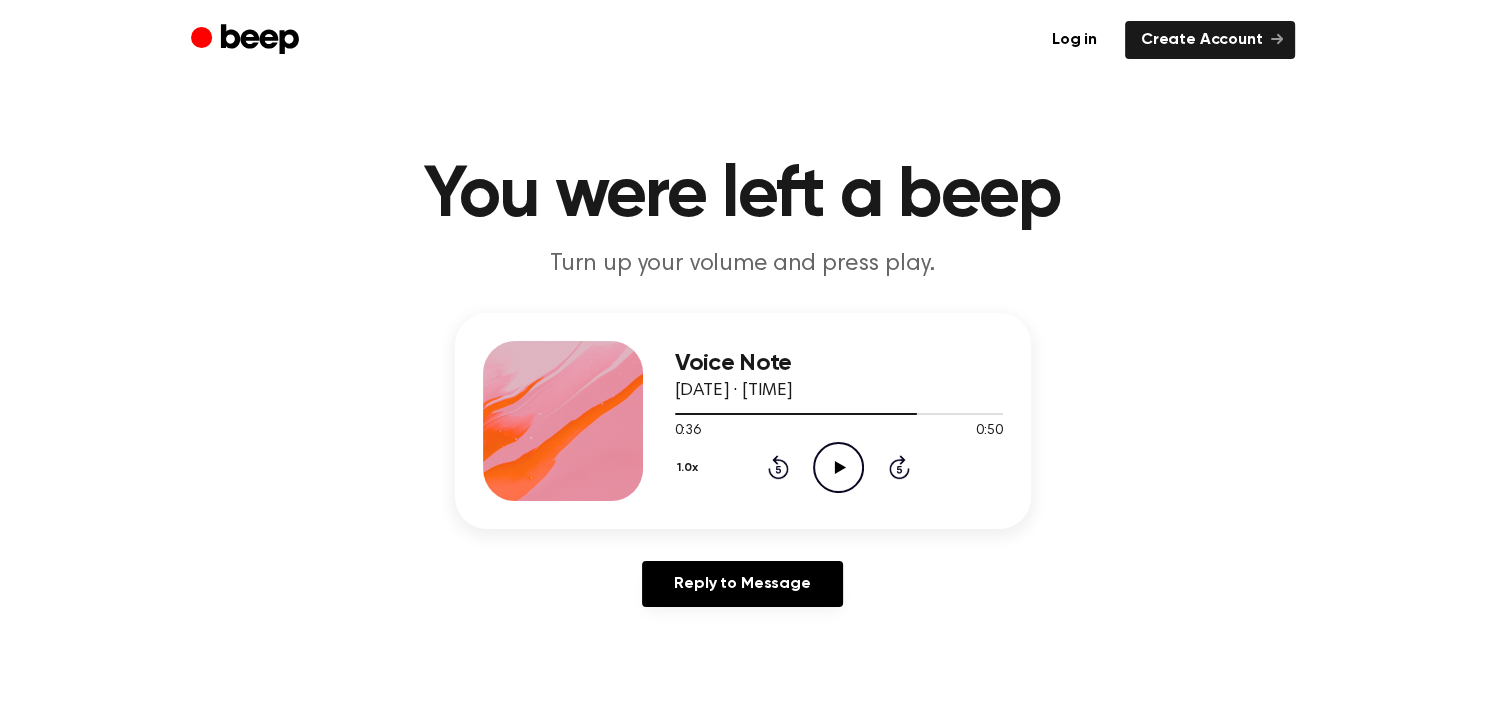 click on "Play Audio" 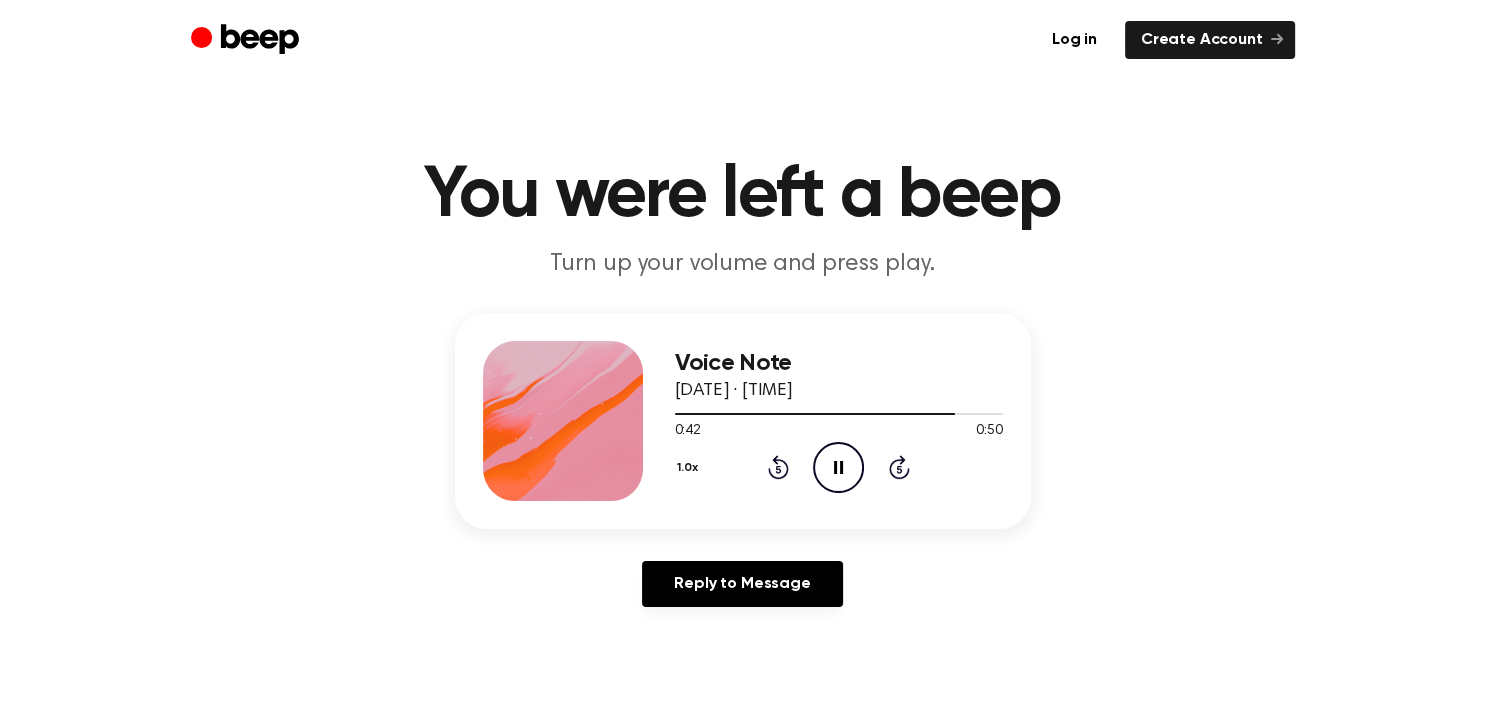click on "Pause Audio" 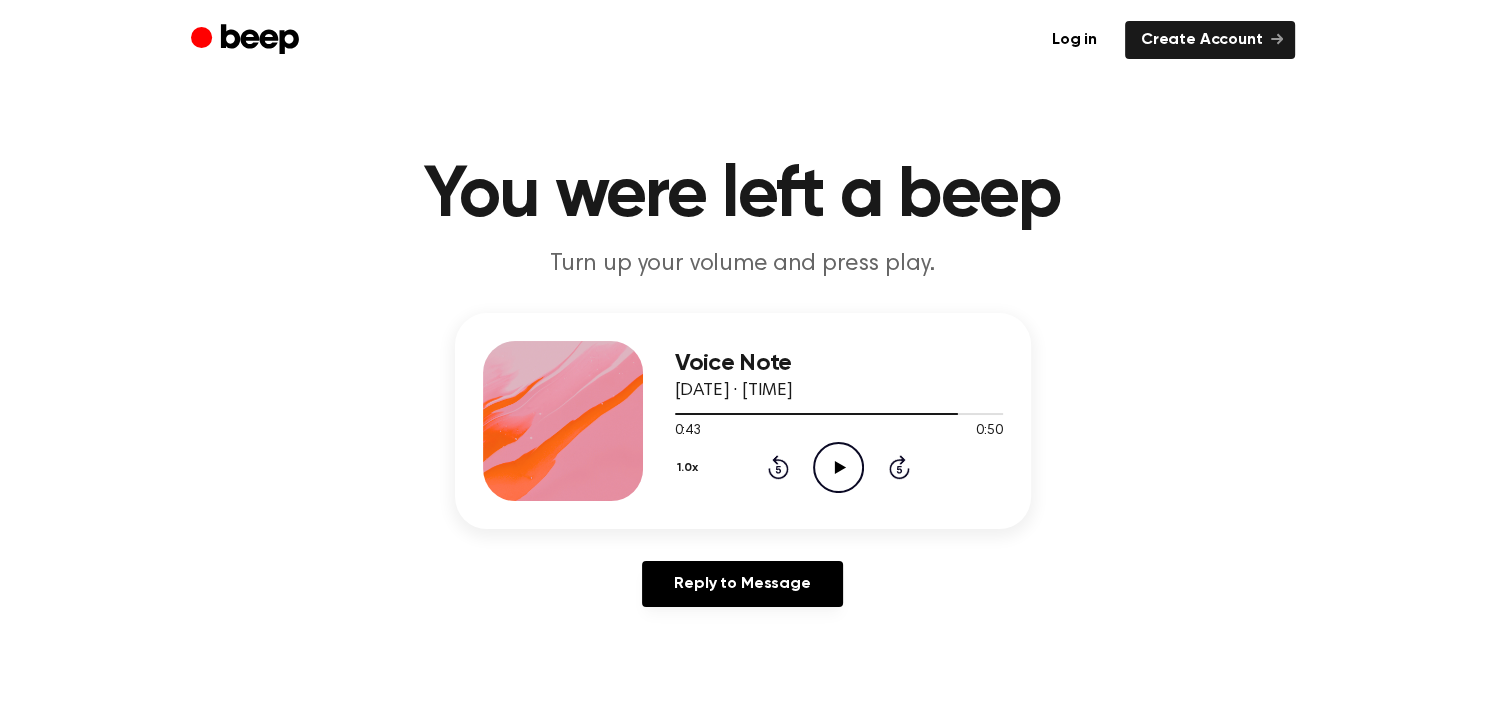 click on "Rewind 5 seconds" 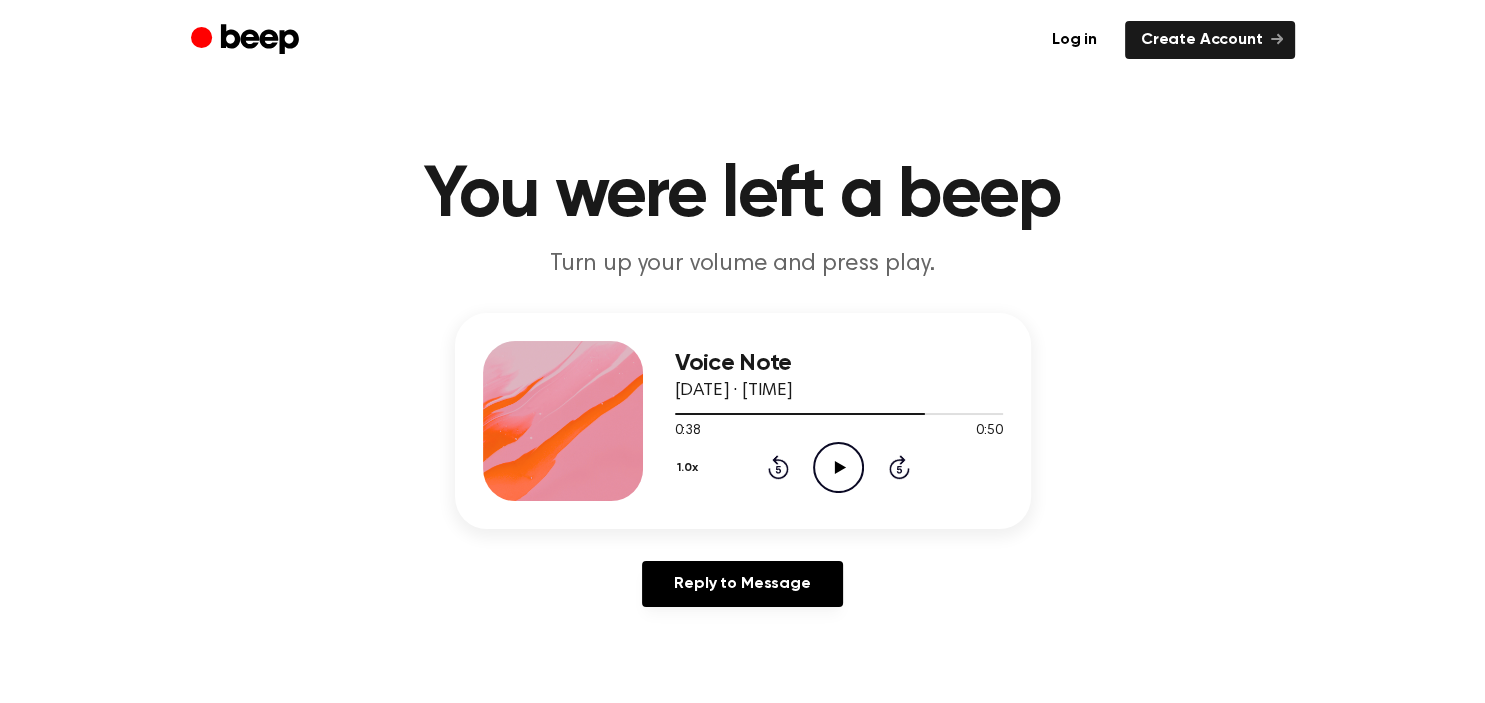 click 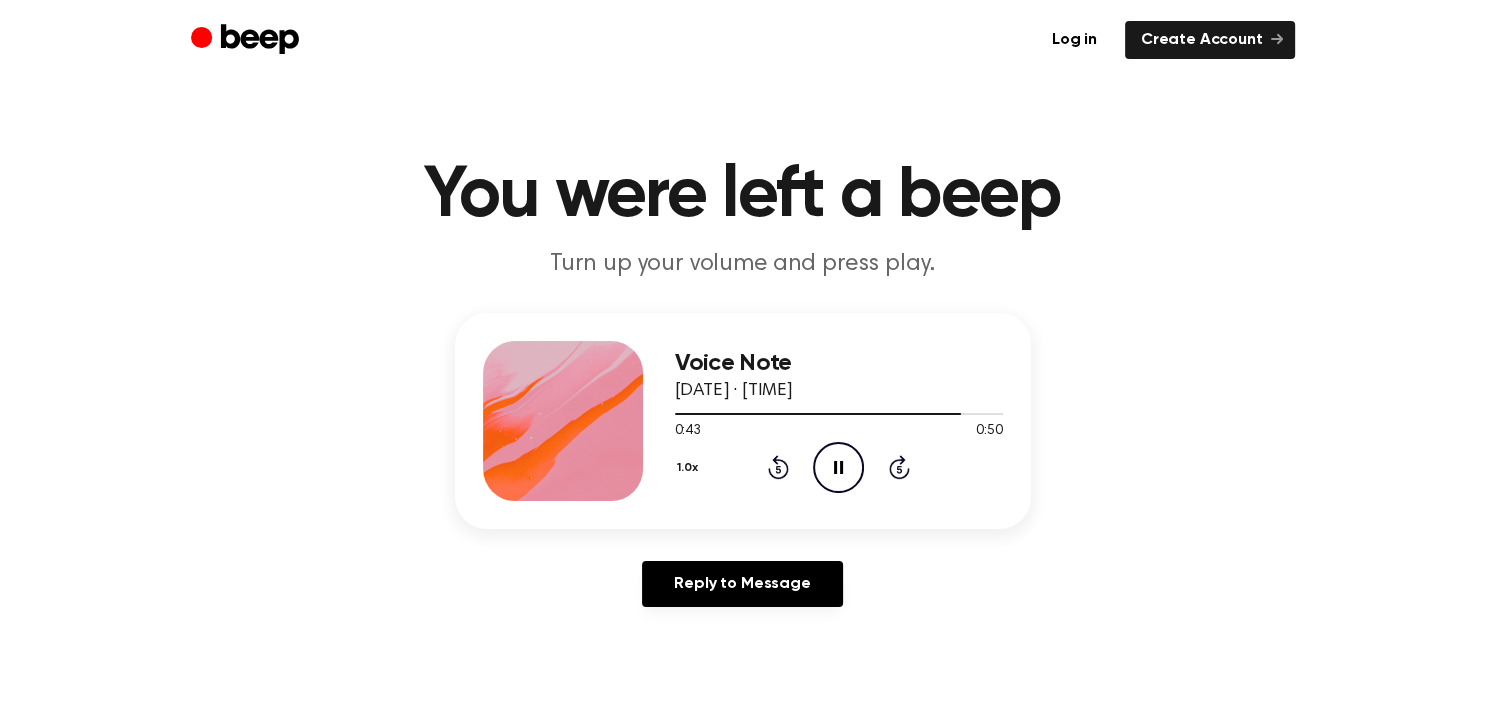 click 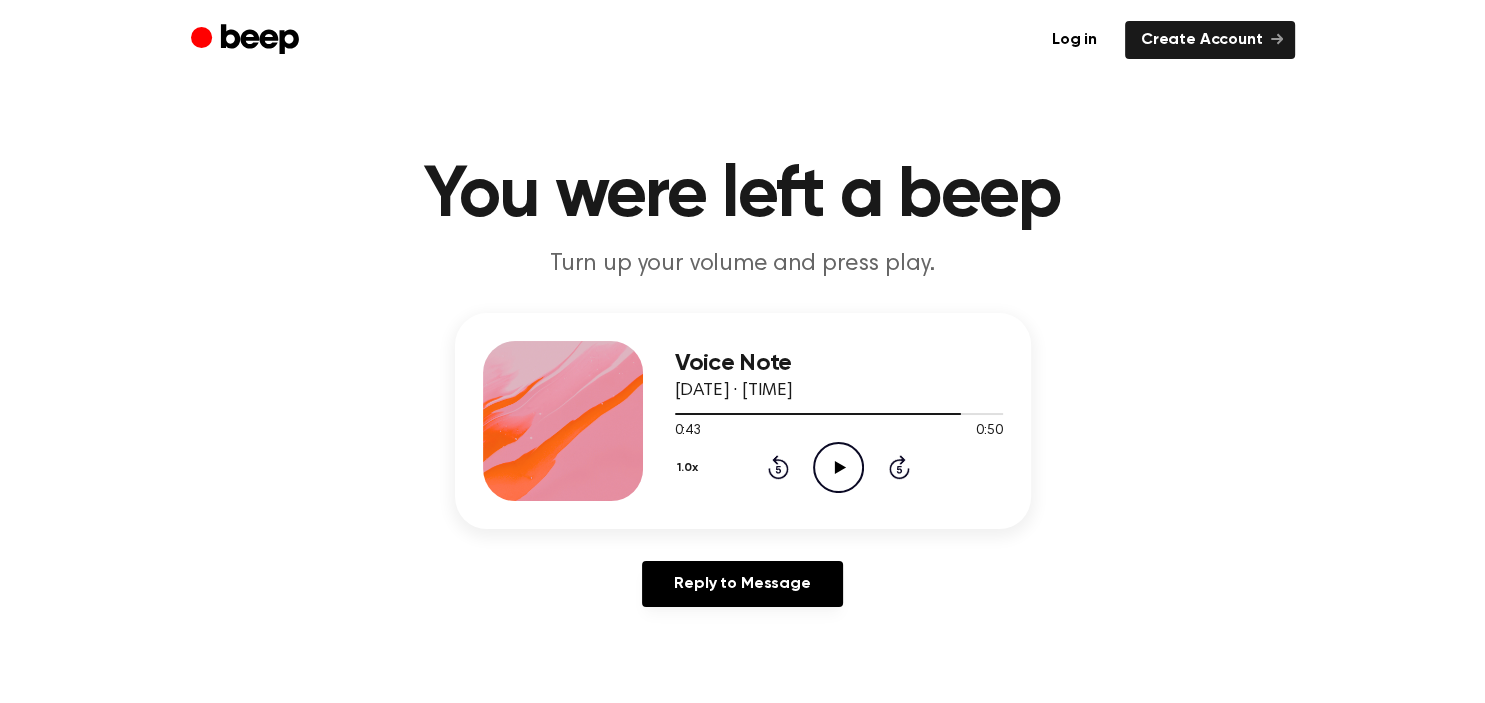 click on "Rewind 5 seconds" 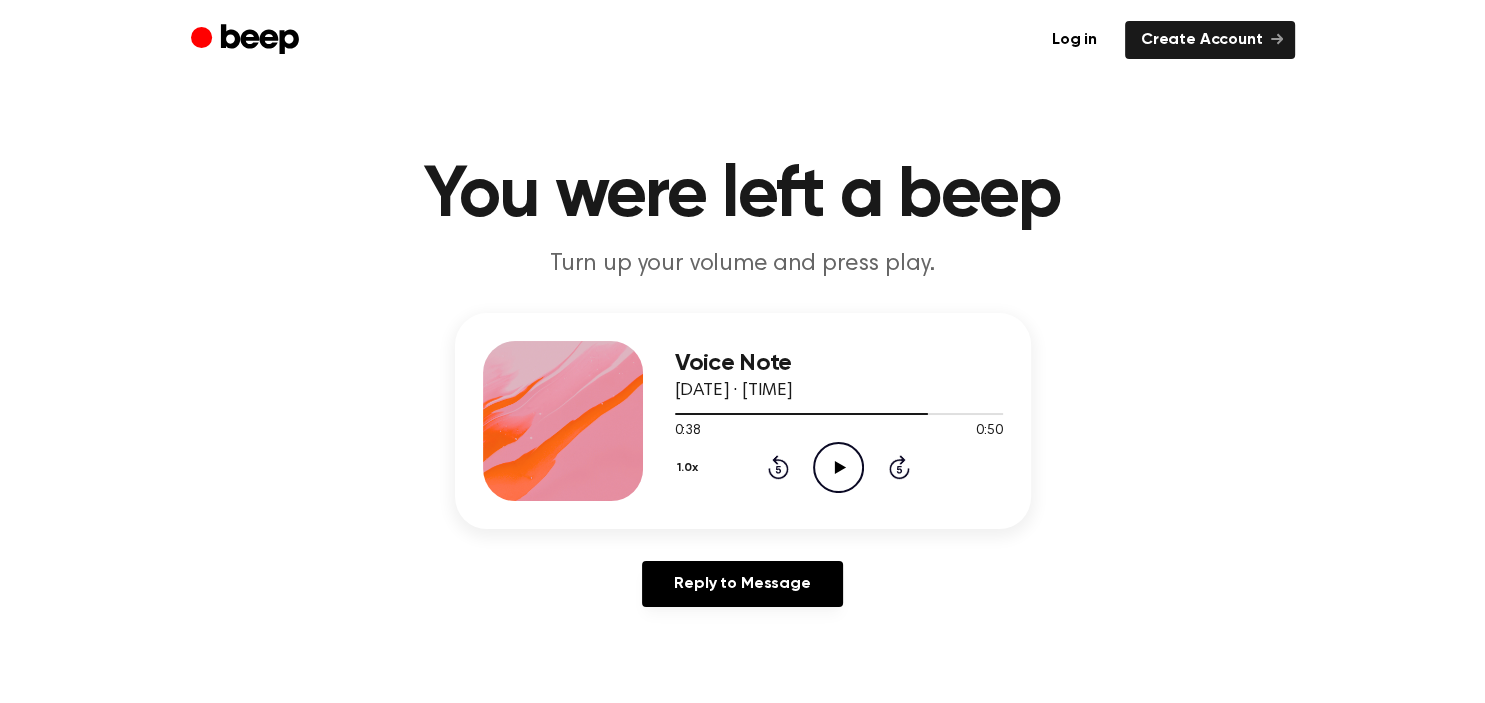 click 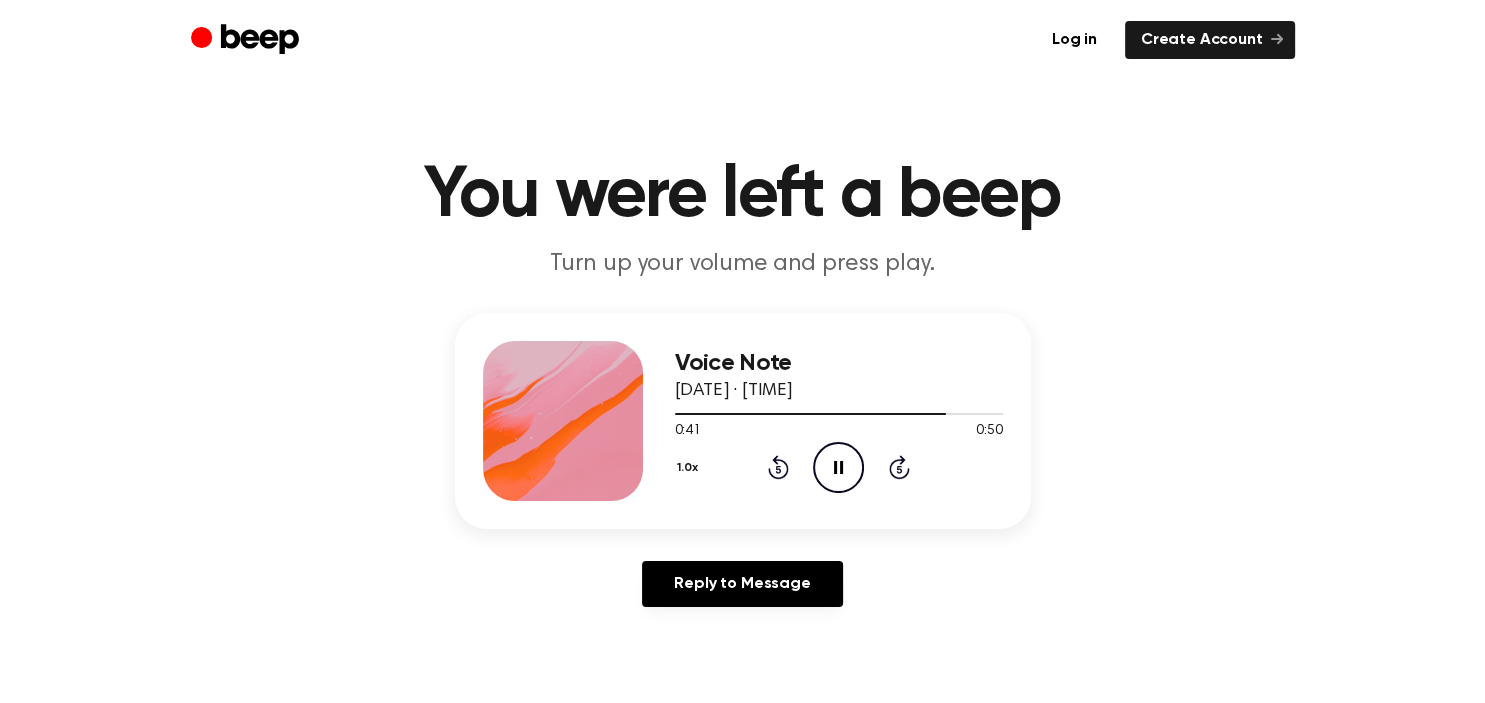 click on "Pause Audio" 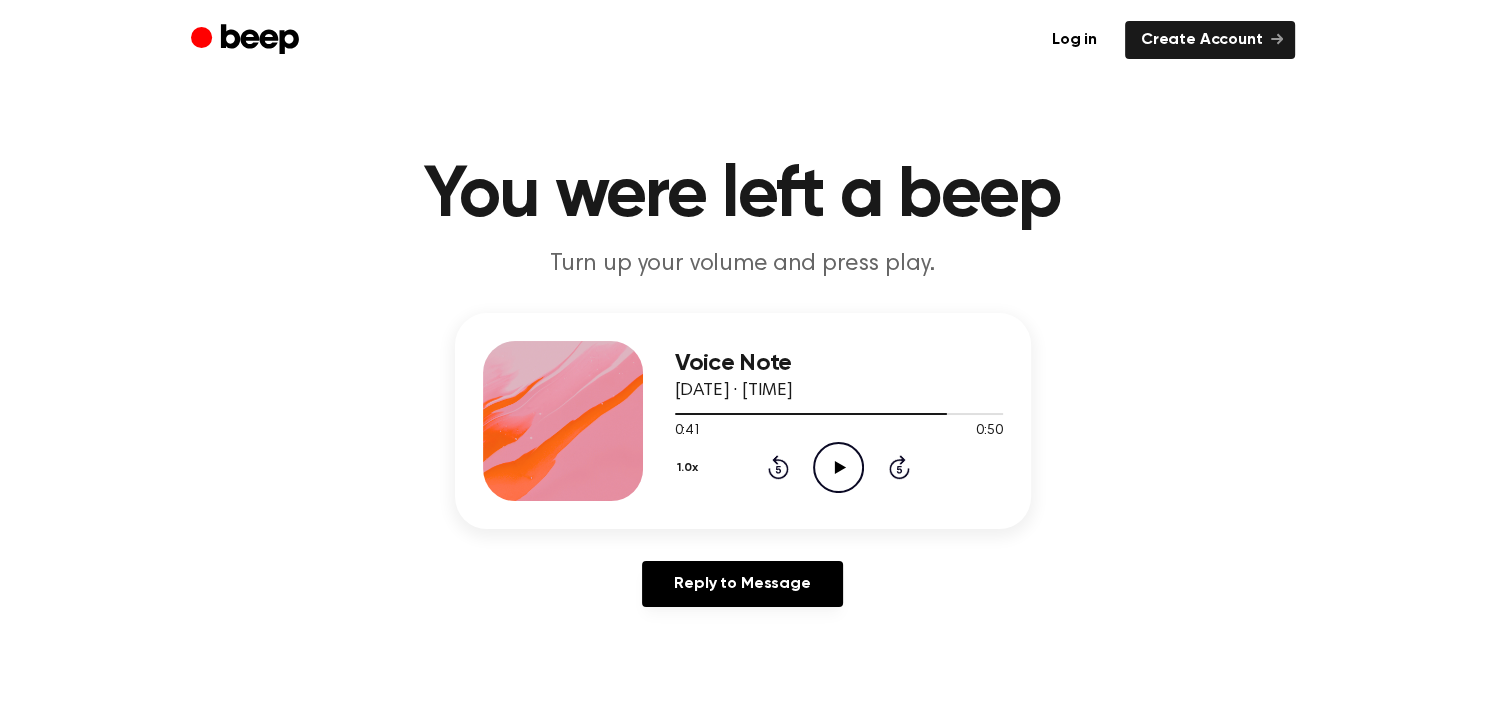 click 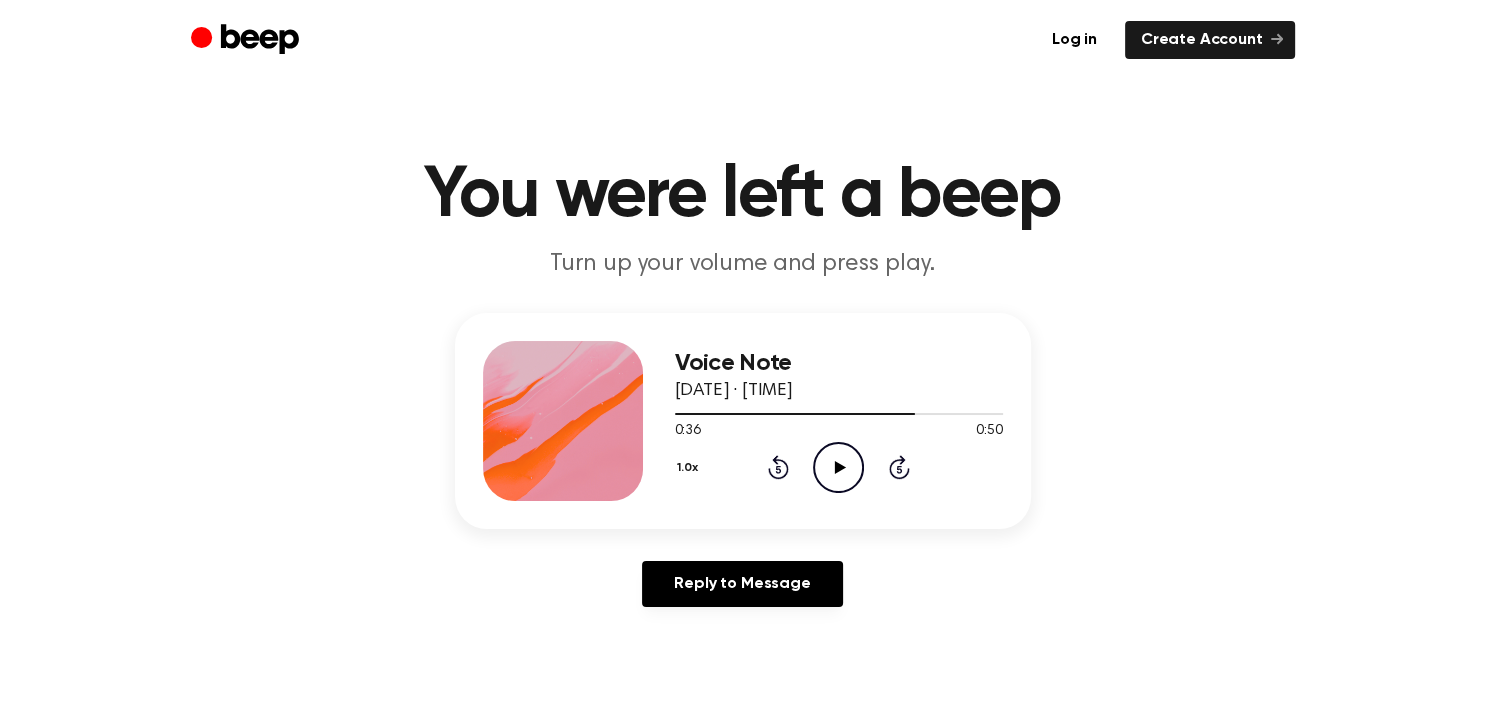 click on "Play Audio" 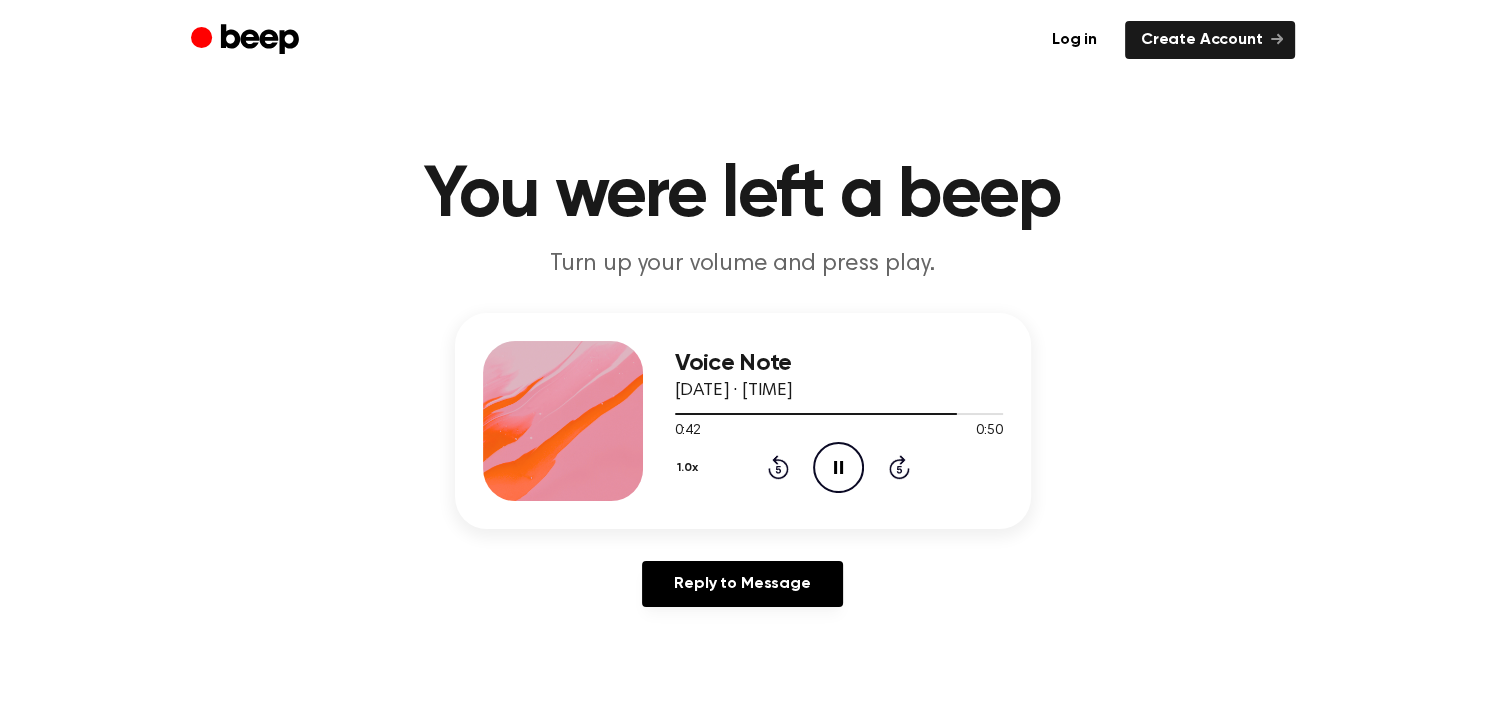 click on "Pause Audio" 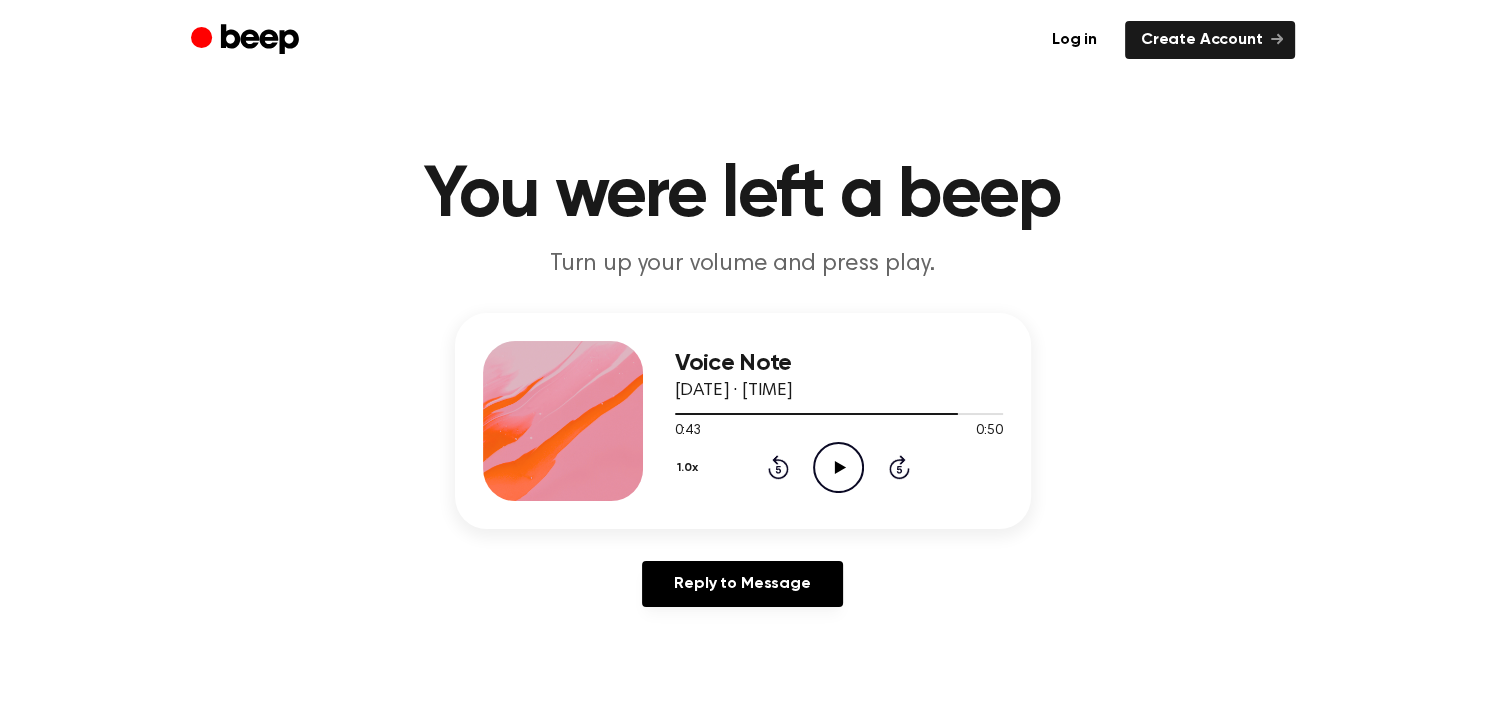 click 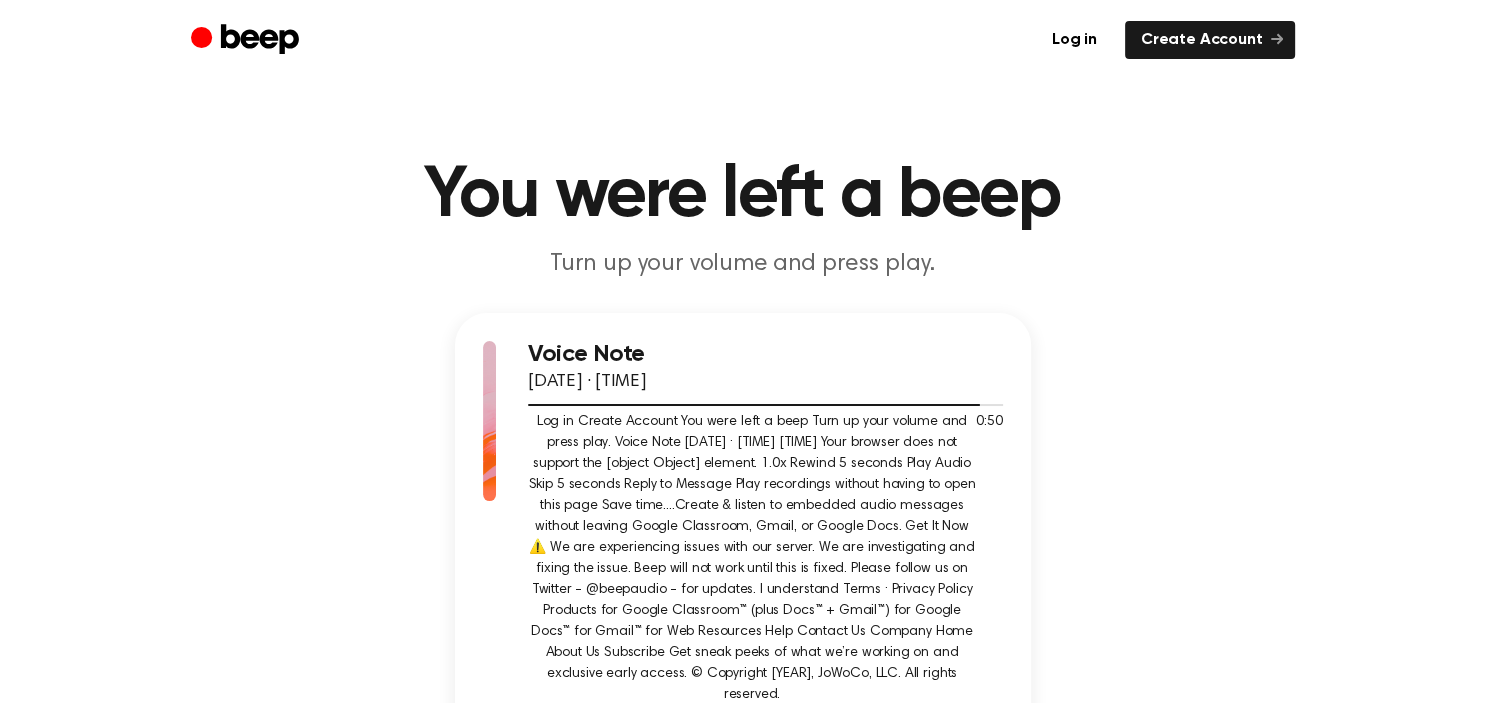 click on "Pause Audio" 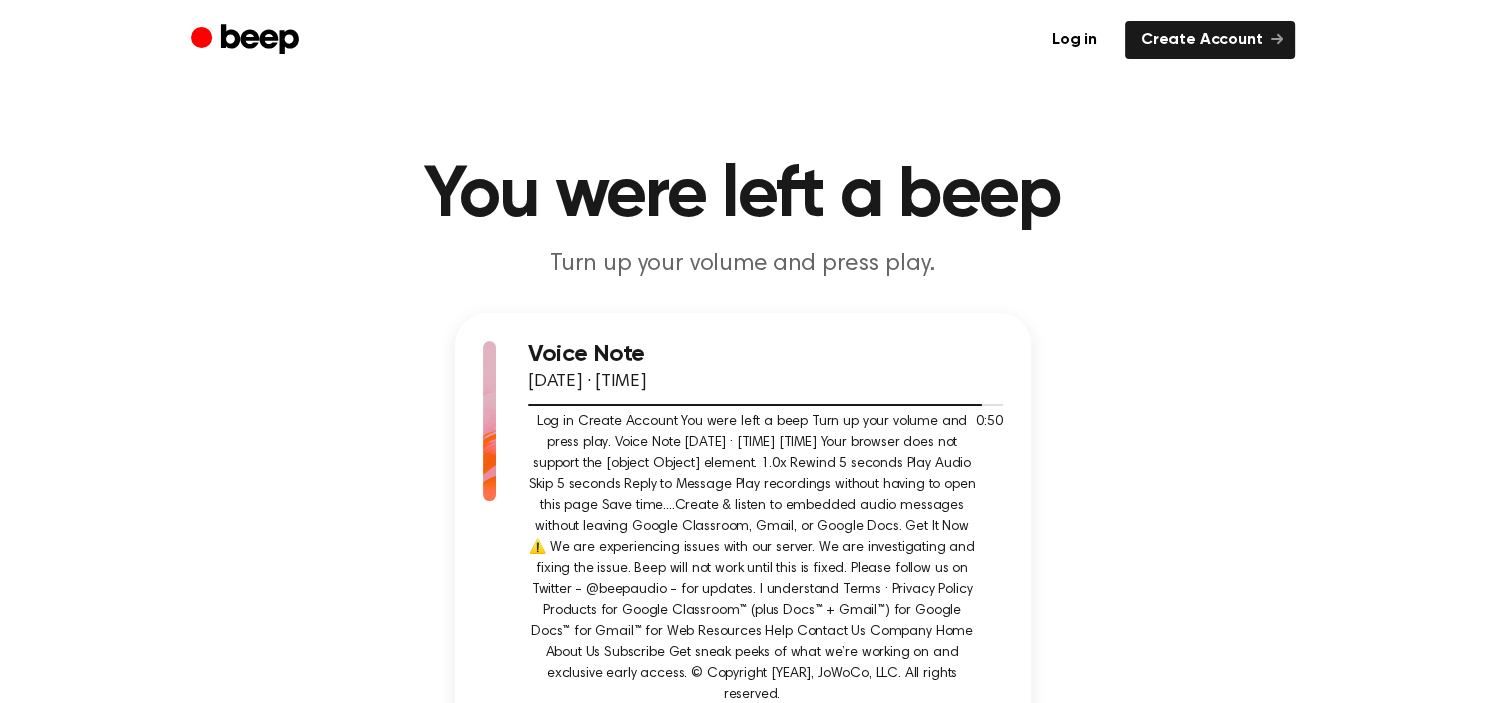 click on "Rewind 5 seconds" 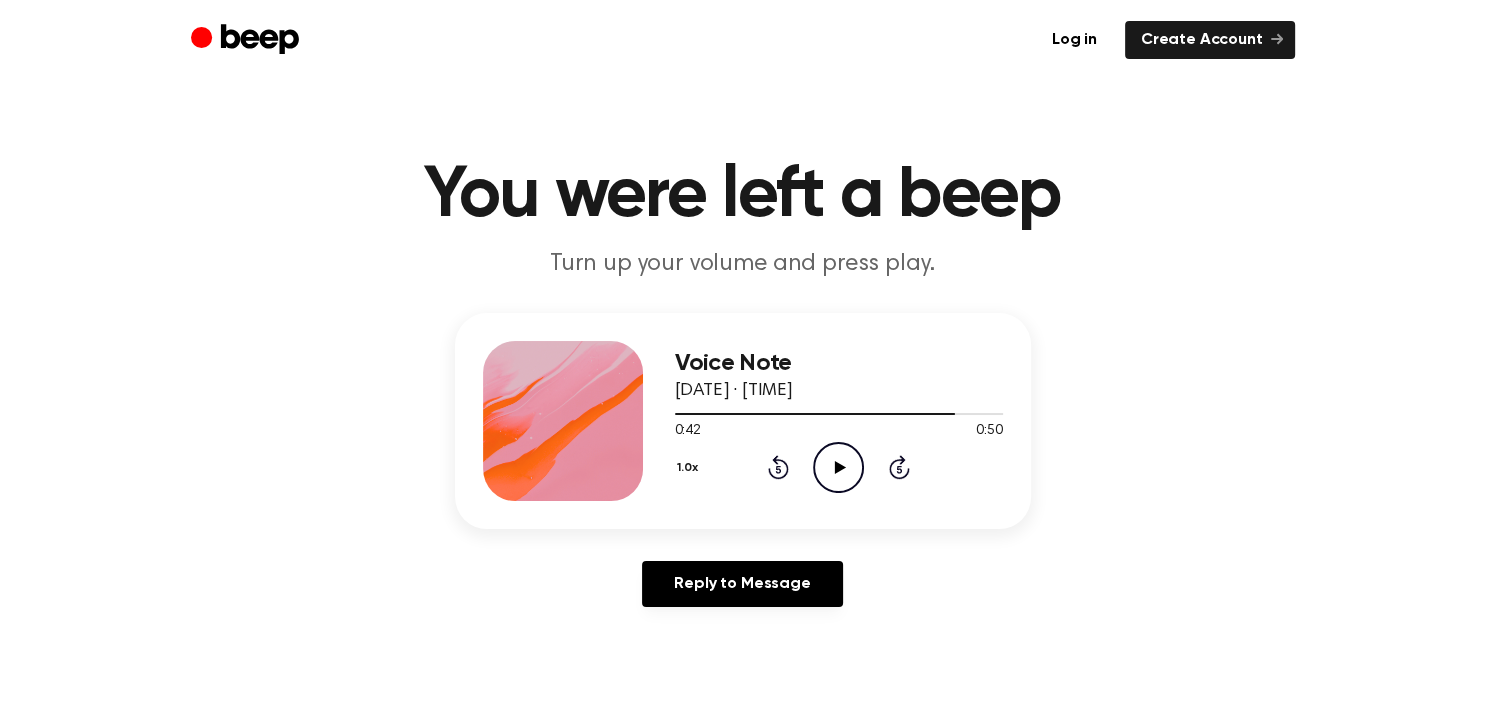 click 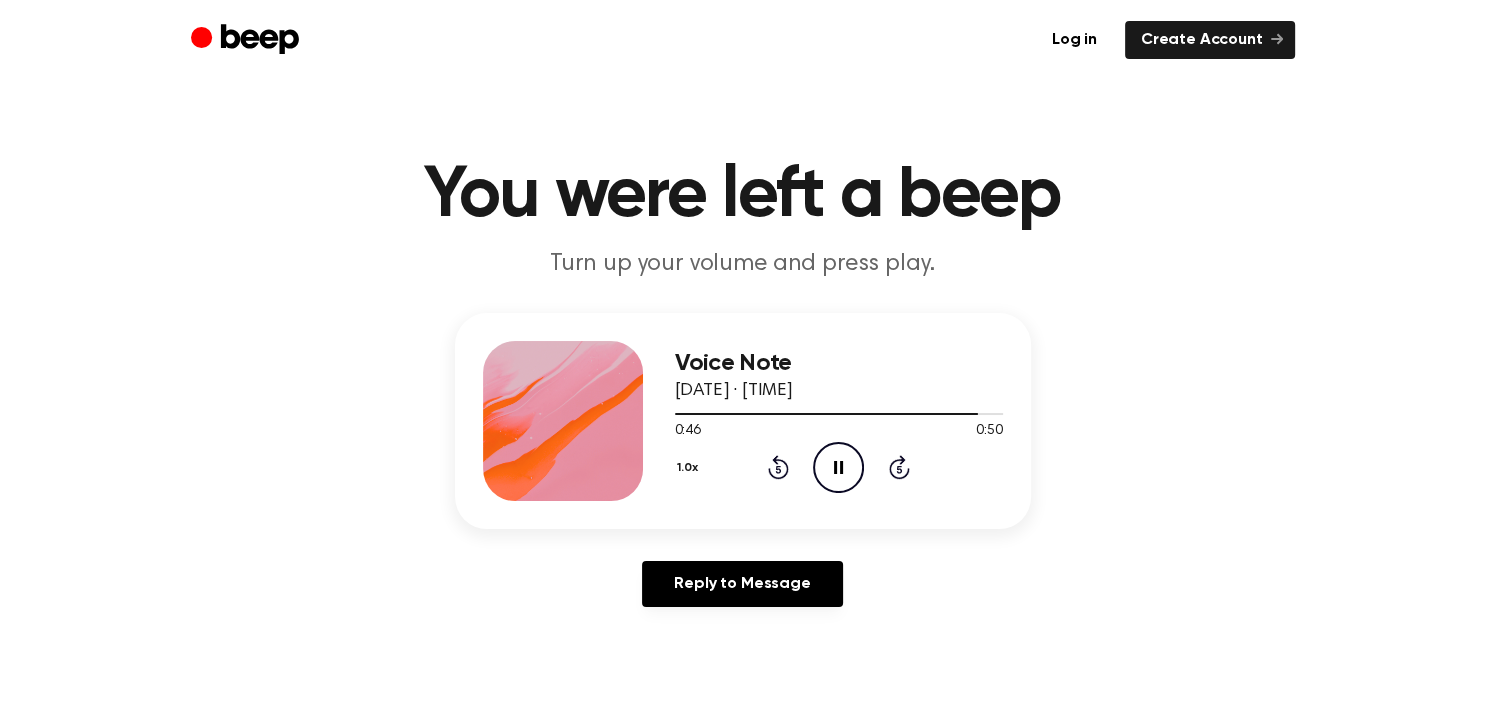 click 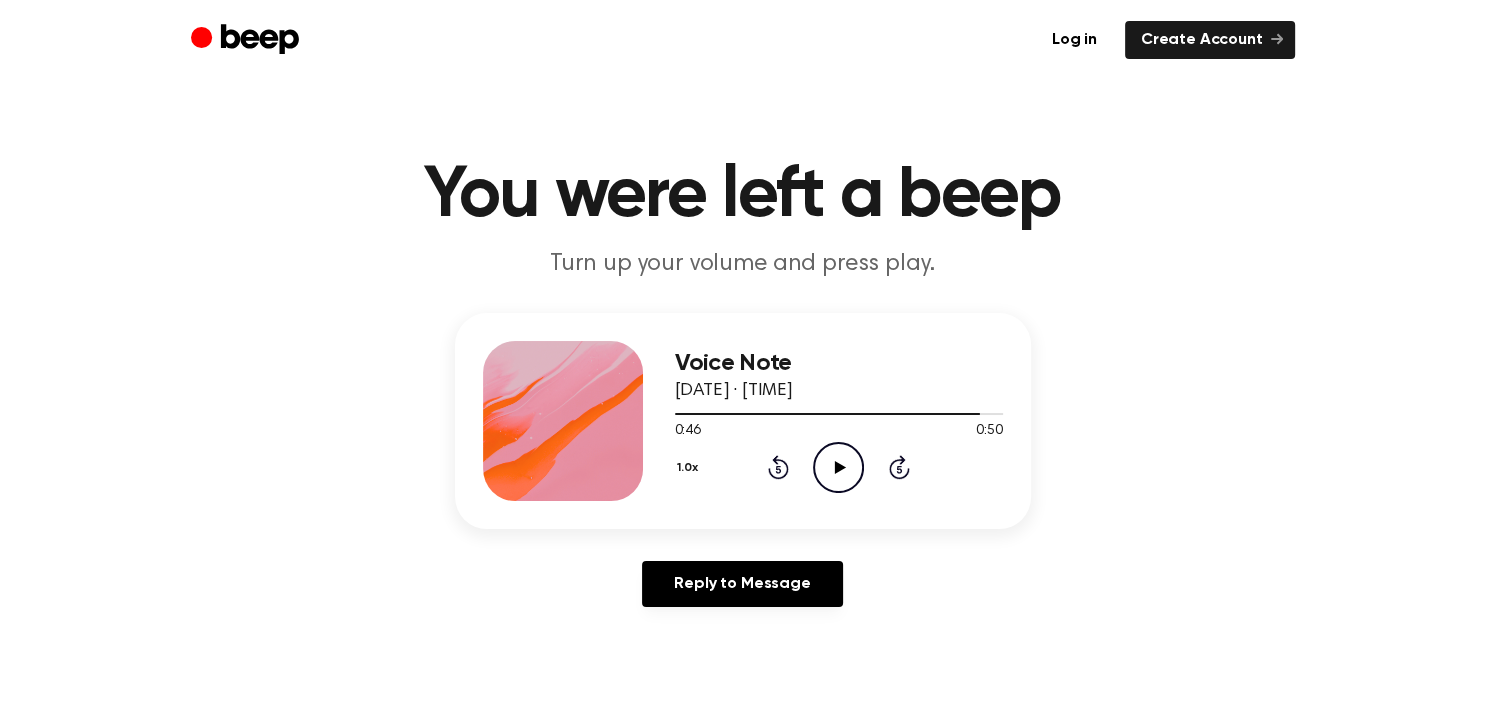click 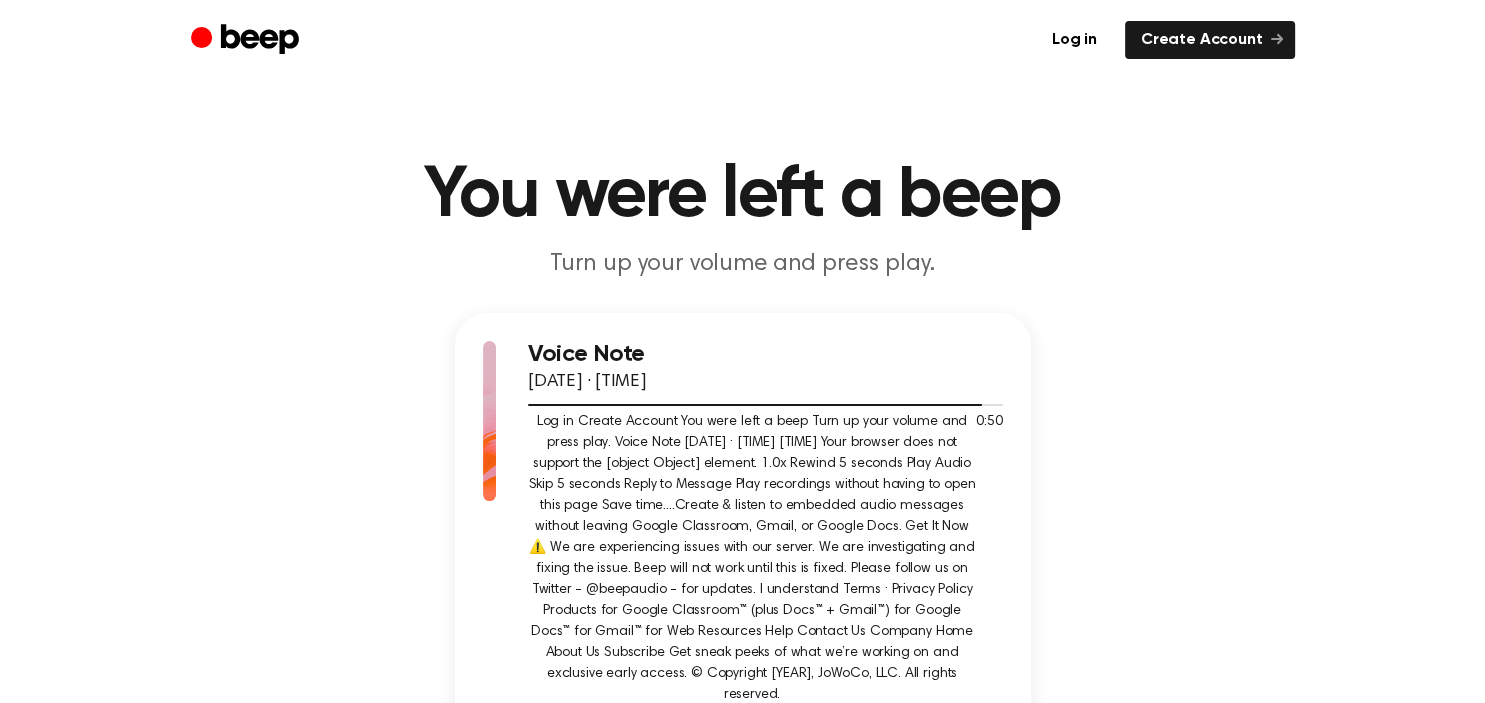 click 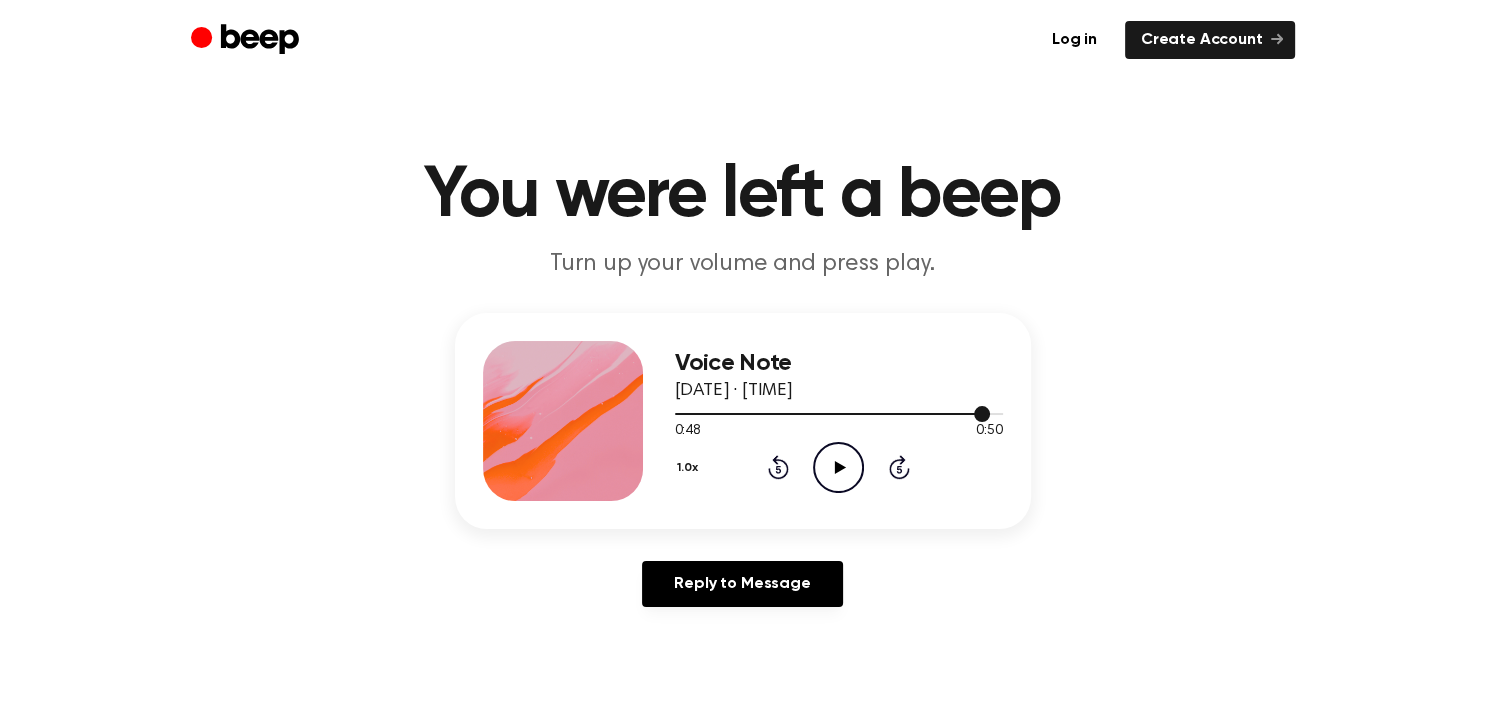 click at bounding box center [833, 414] 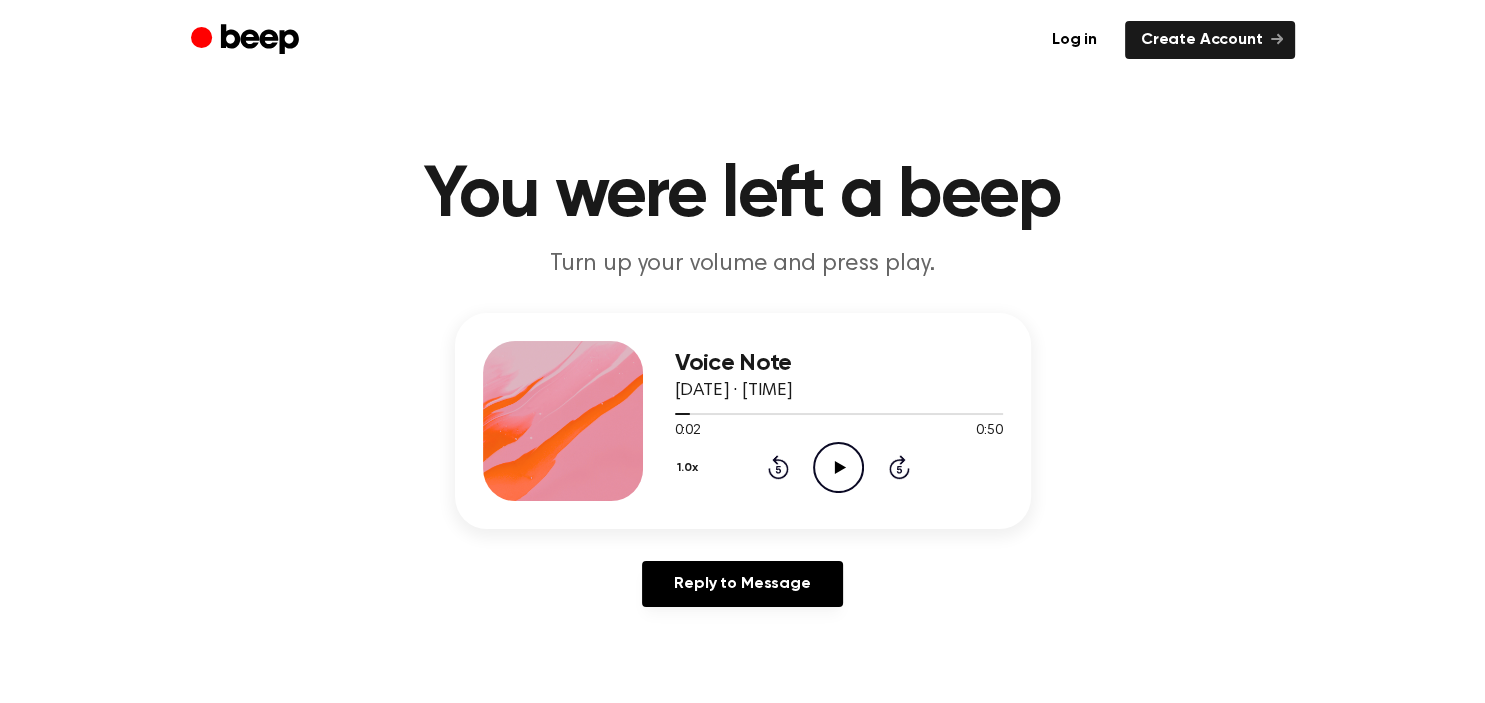 click on "Play Audio" 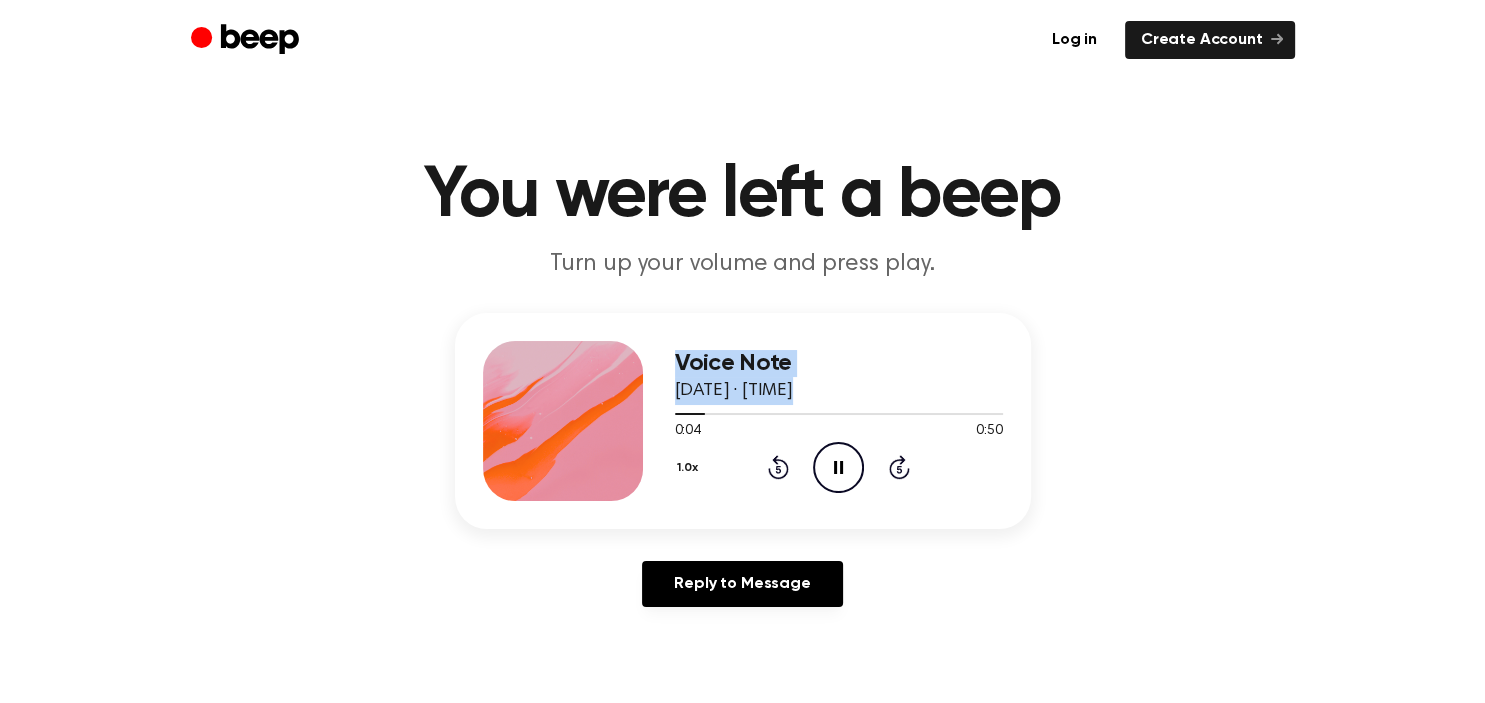 drag, startPoint x: 691, startPoint y: 419, endPoint x: 636, endPoint y: 415, distance: 55.145264 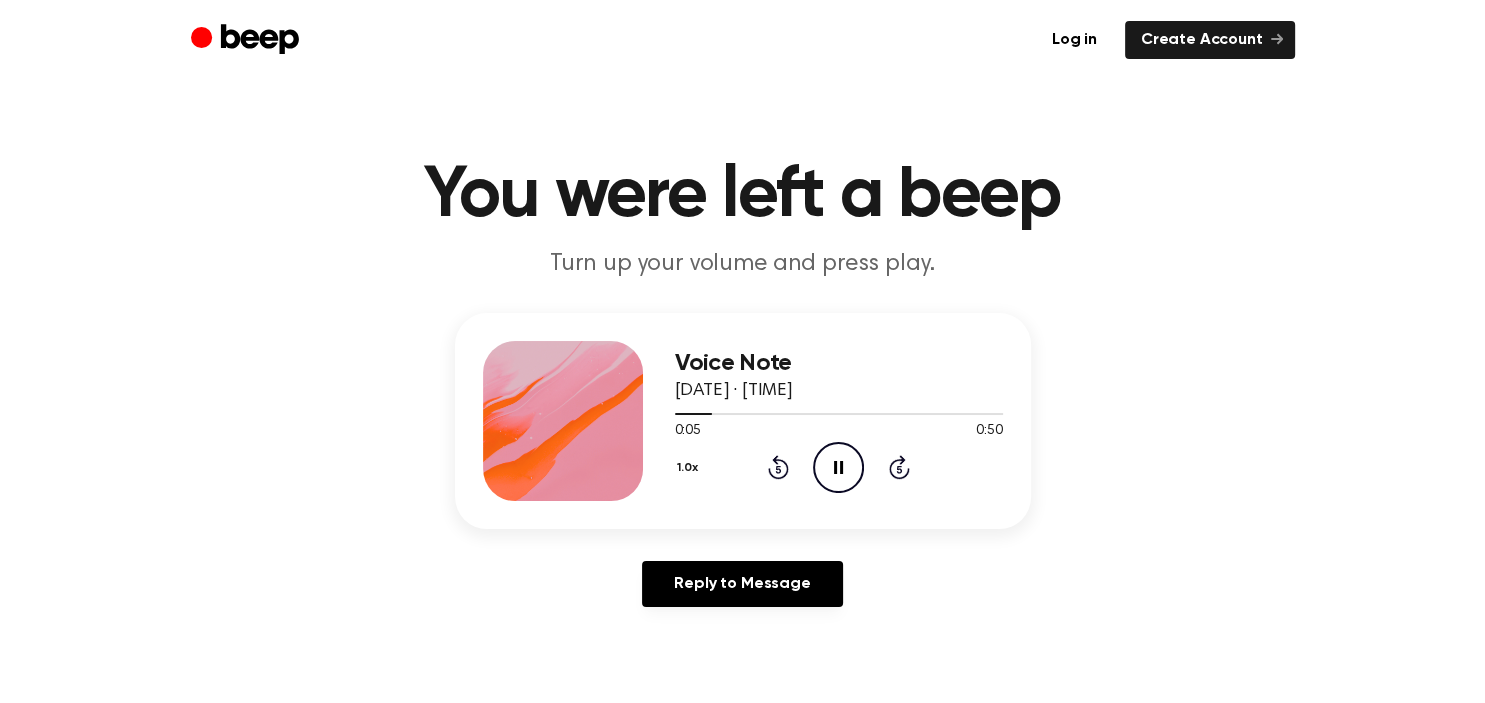 click on "Rewind 5 seconds" 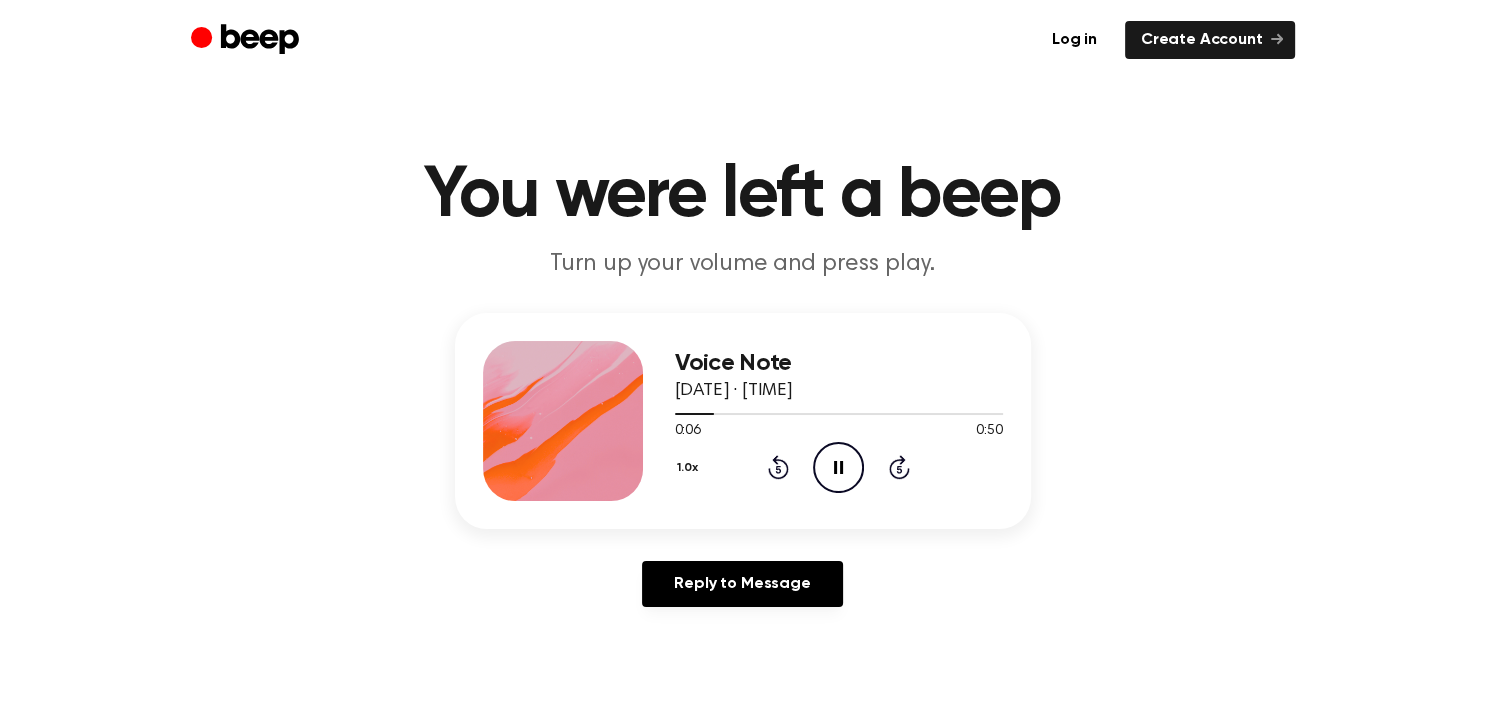 click on "Pause Audio" 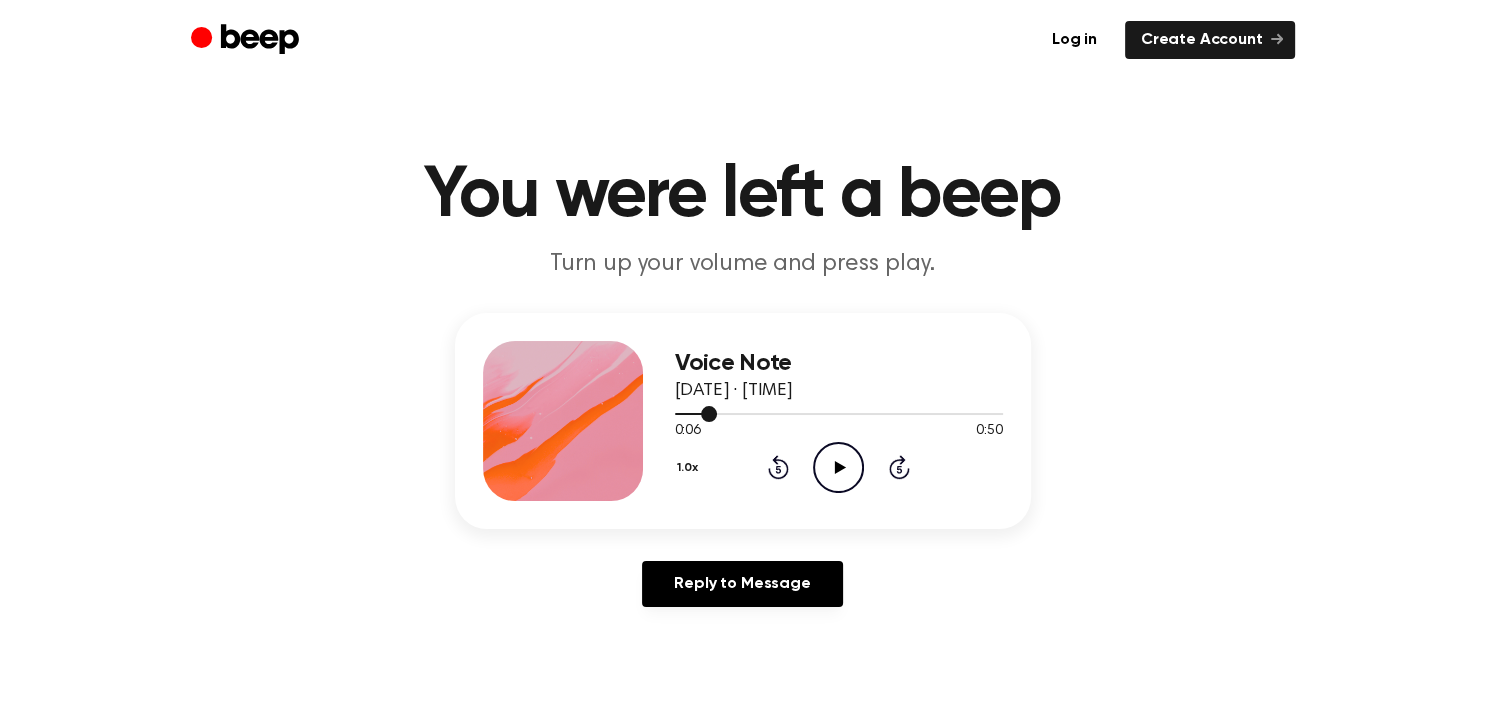 drag, startPoint x: 698, startPoint y: 414, endPoint x: 658, endPoint y: 414, distance: 40 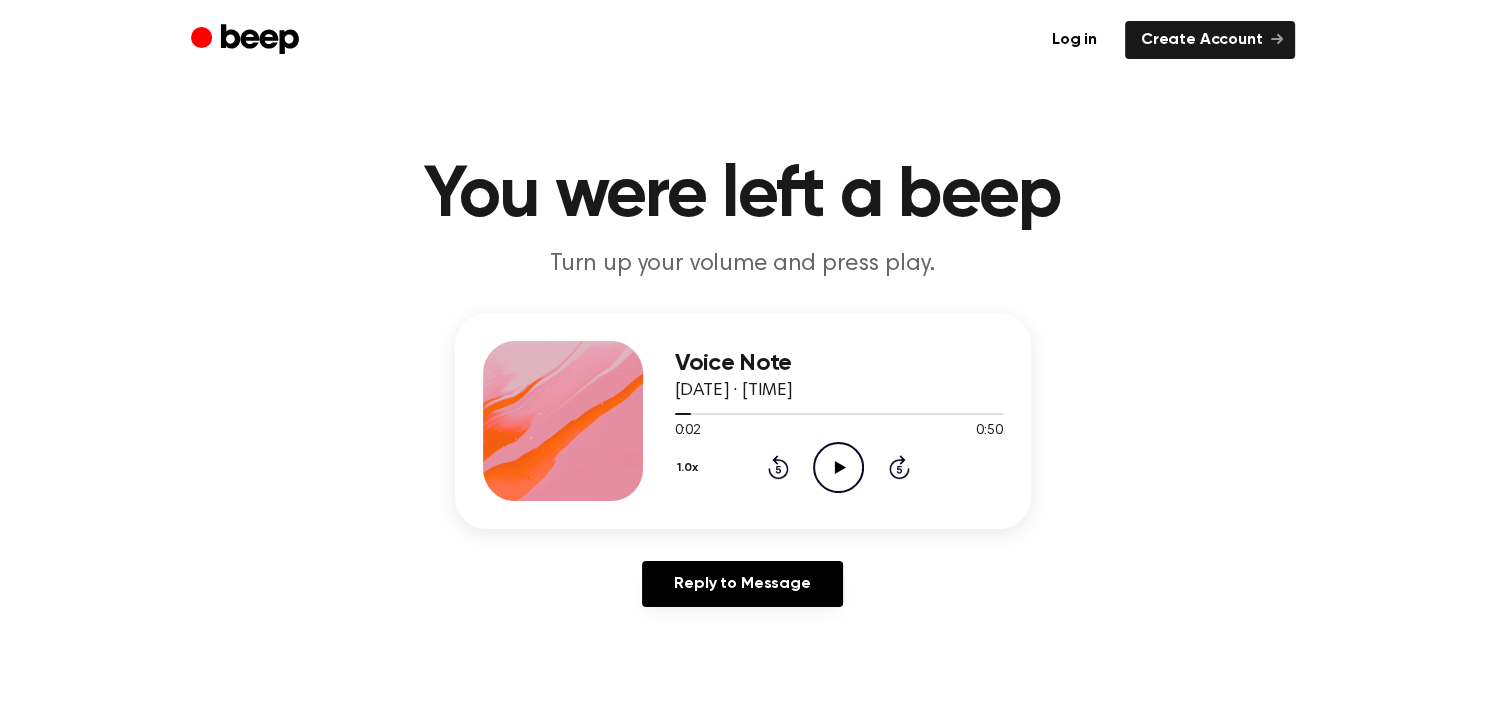 click on "Rewind 5 seconds" 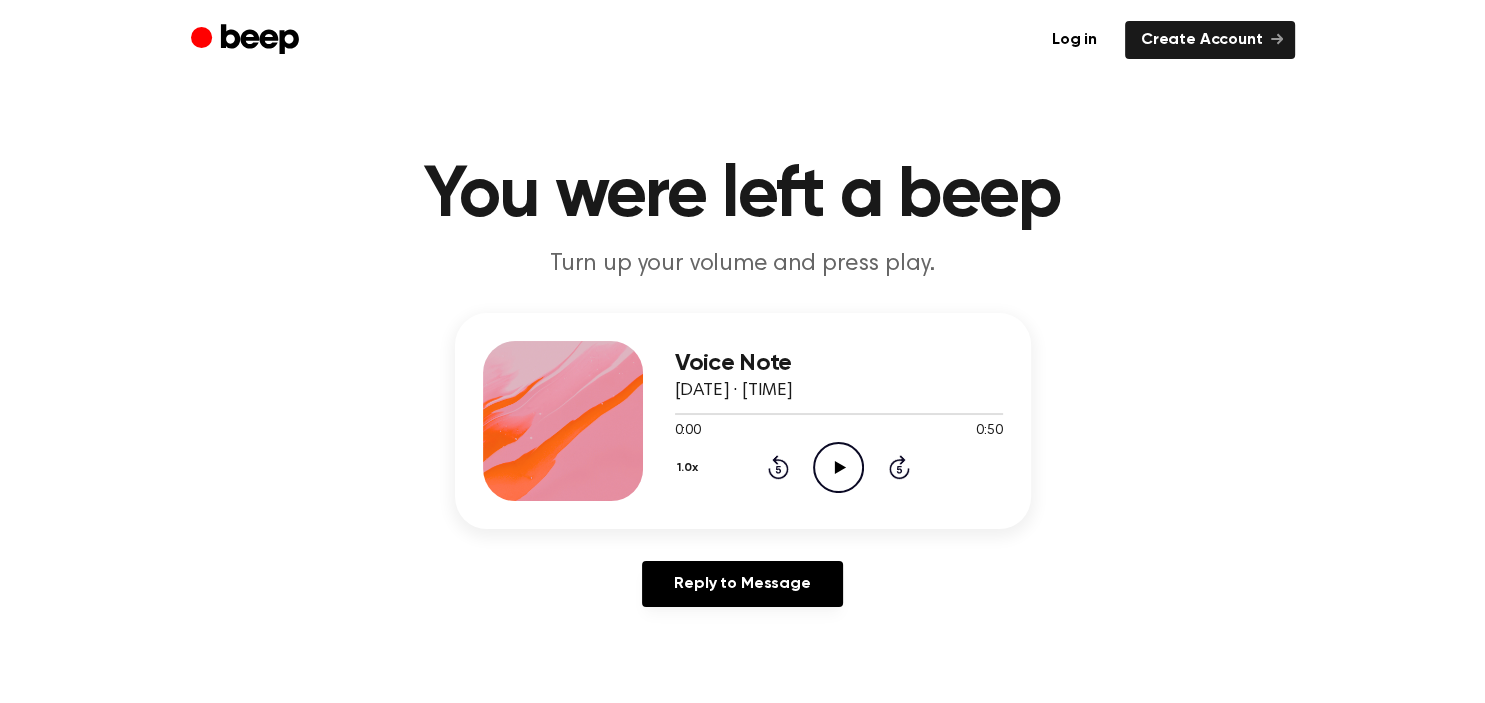 click on "Play Audio" 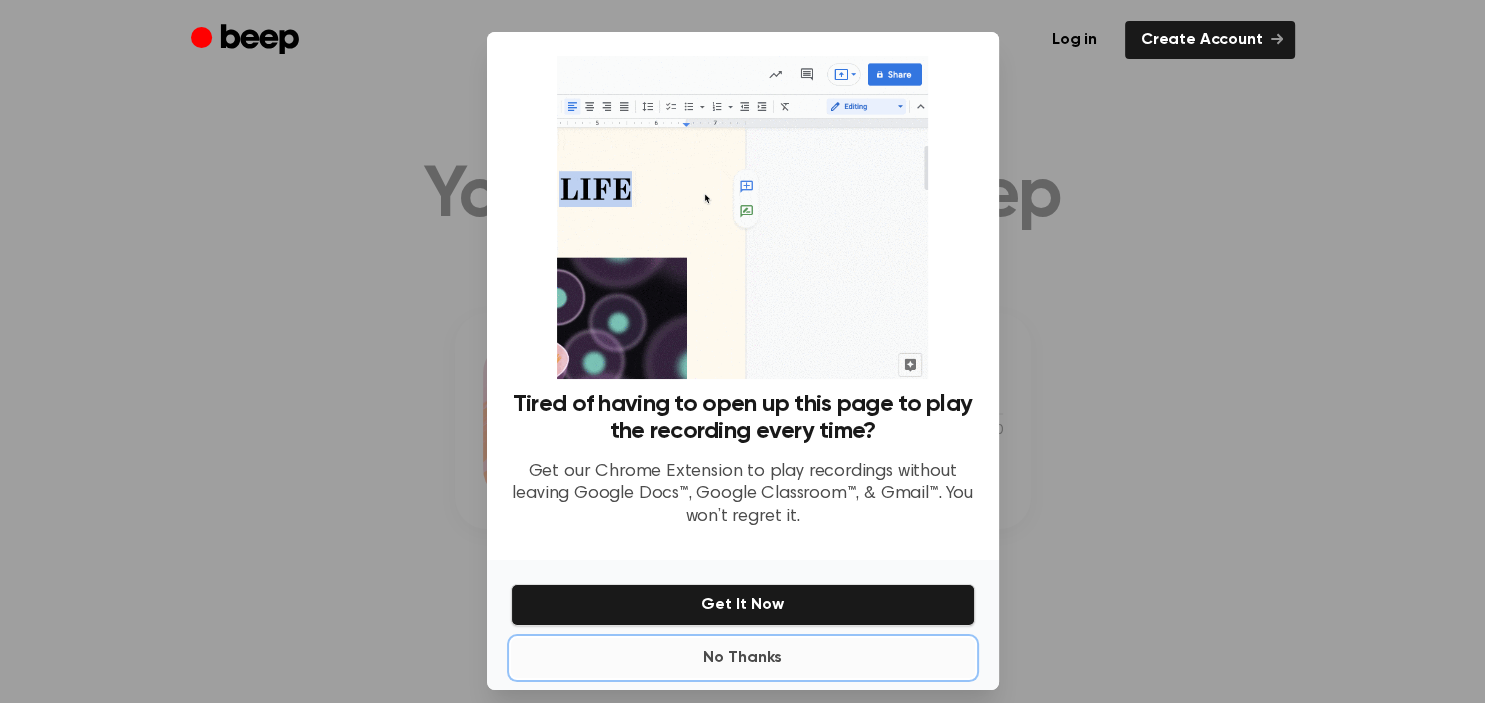 click on "No Thanks" at bounding box center [743, 658] 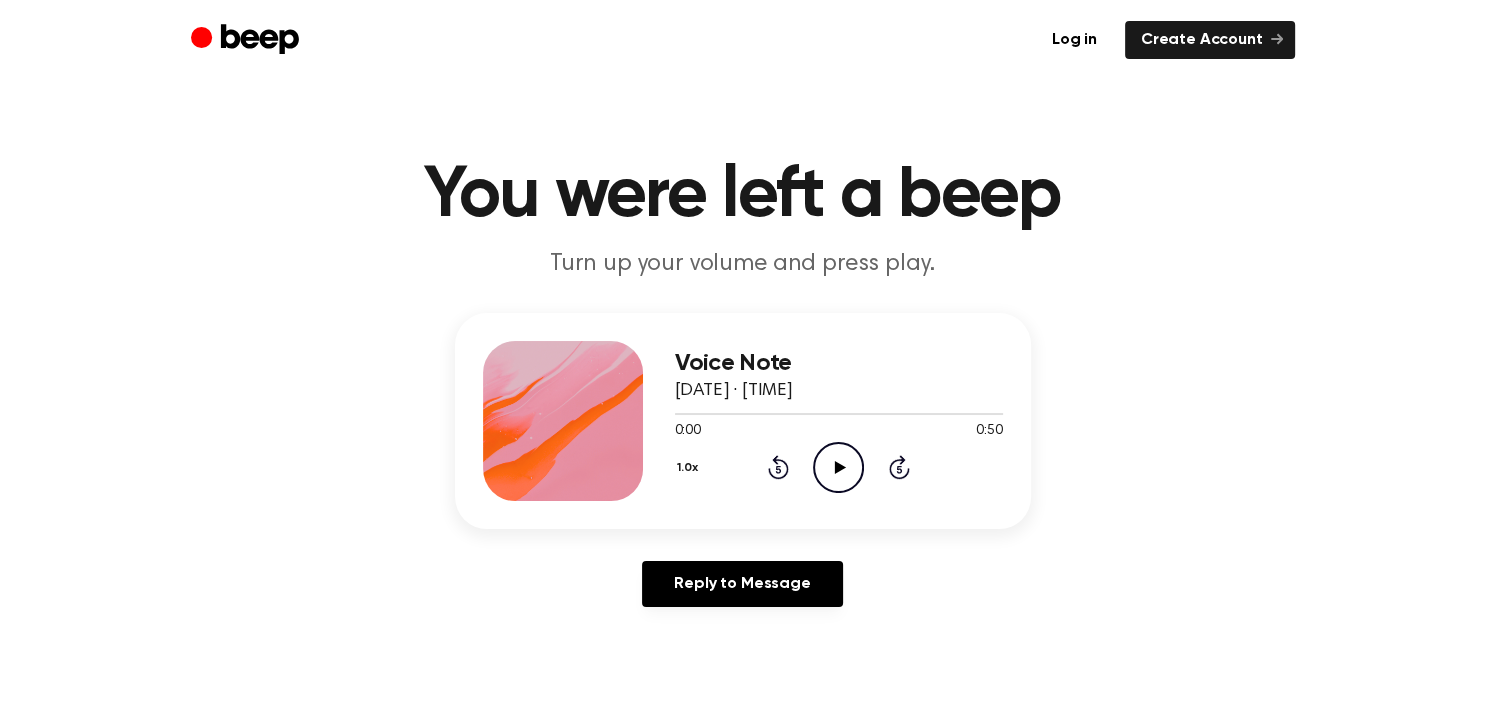click 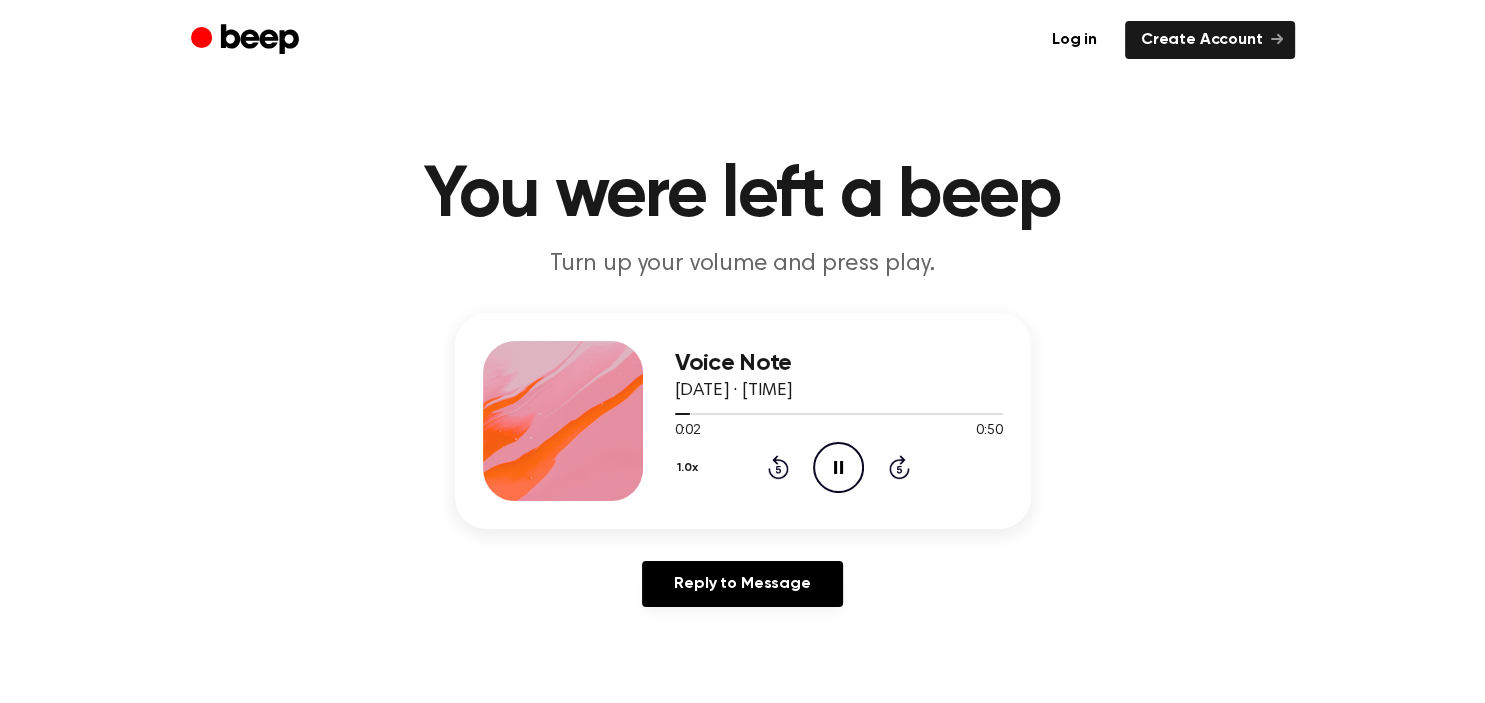 click on "Skip 5 seconds" 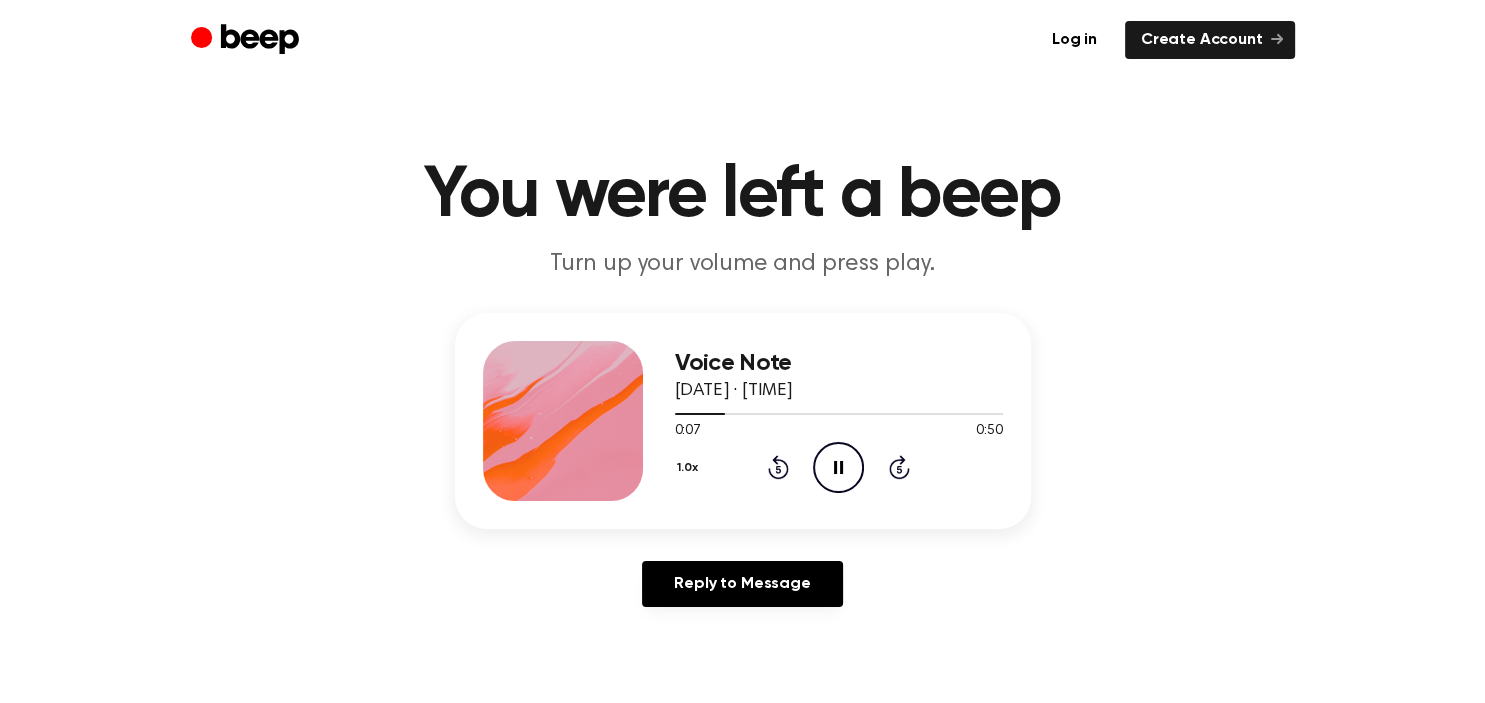 click 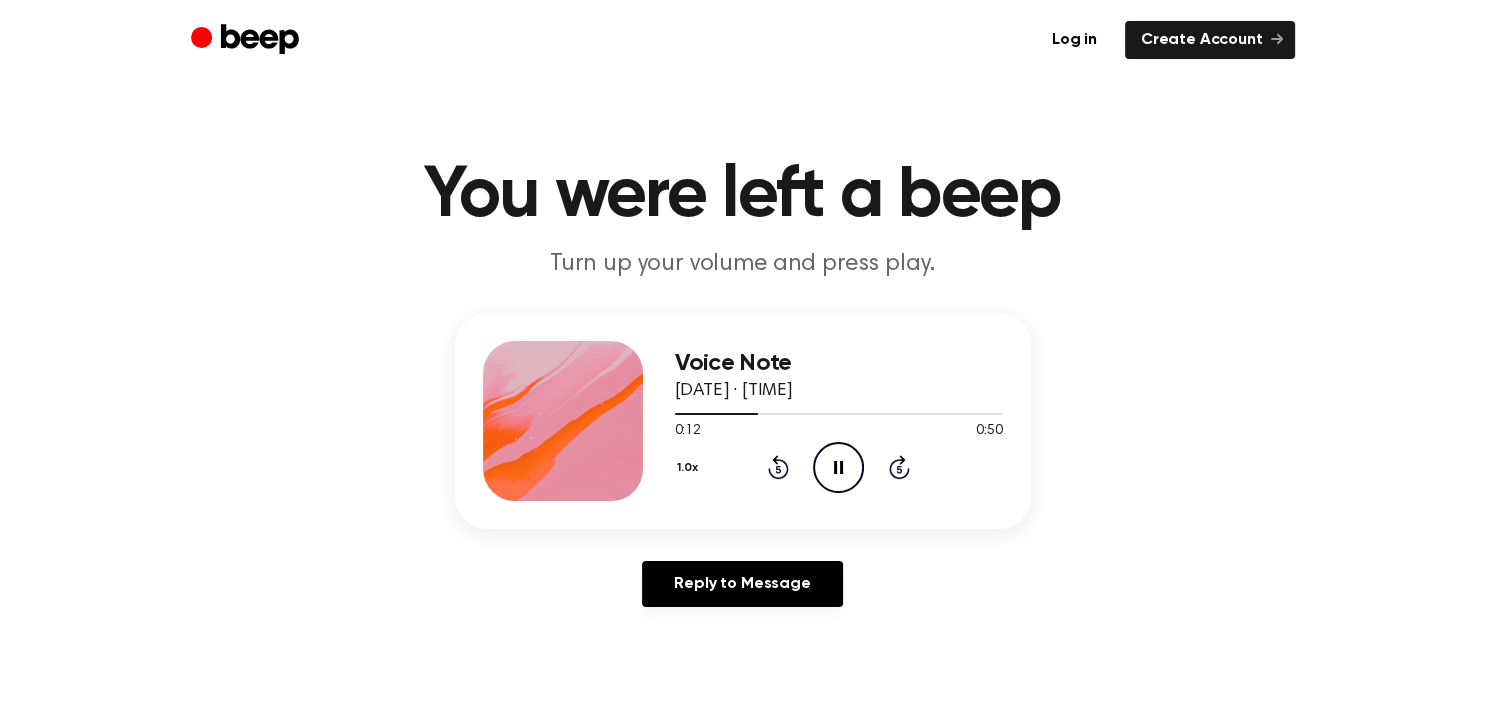 click 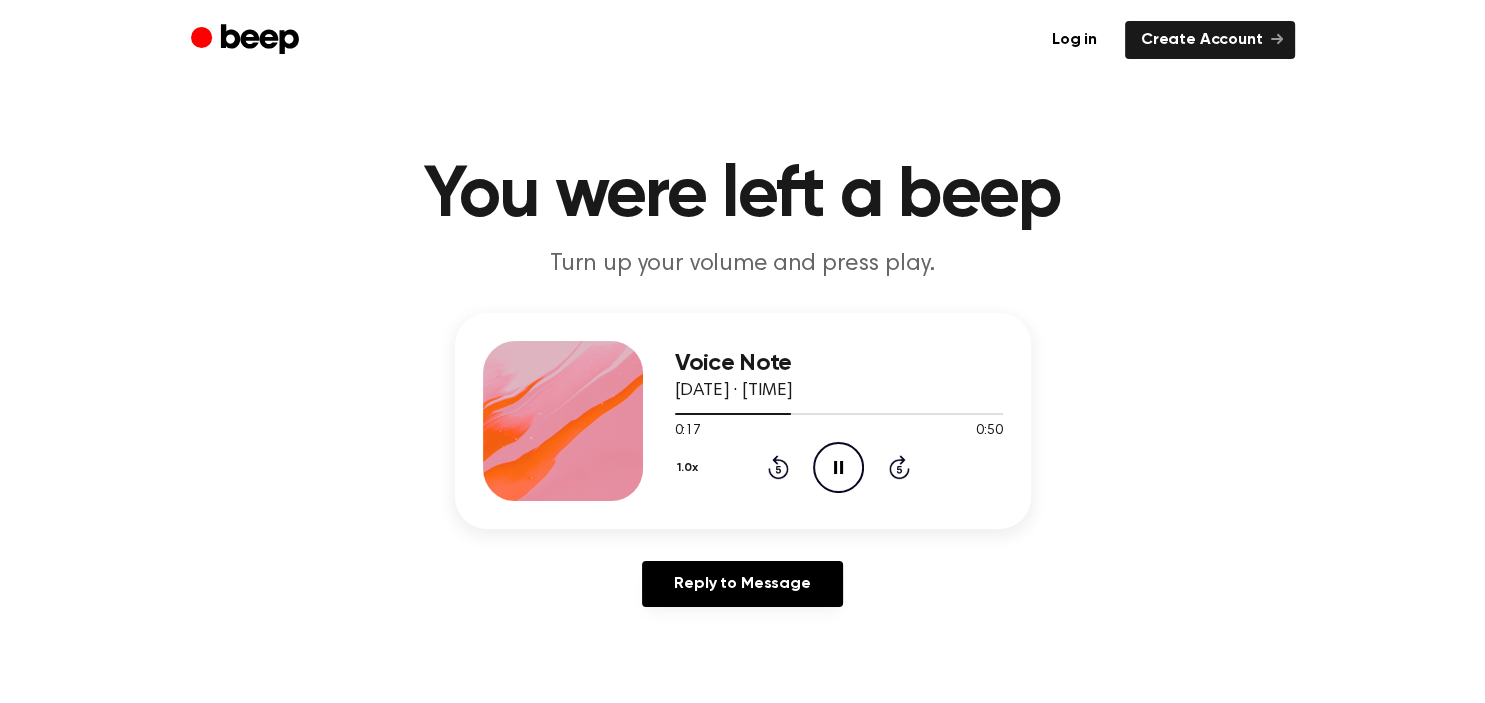 click 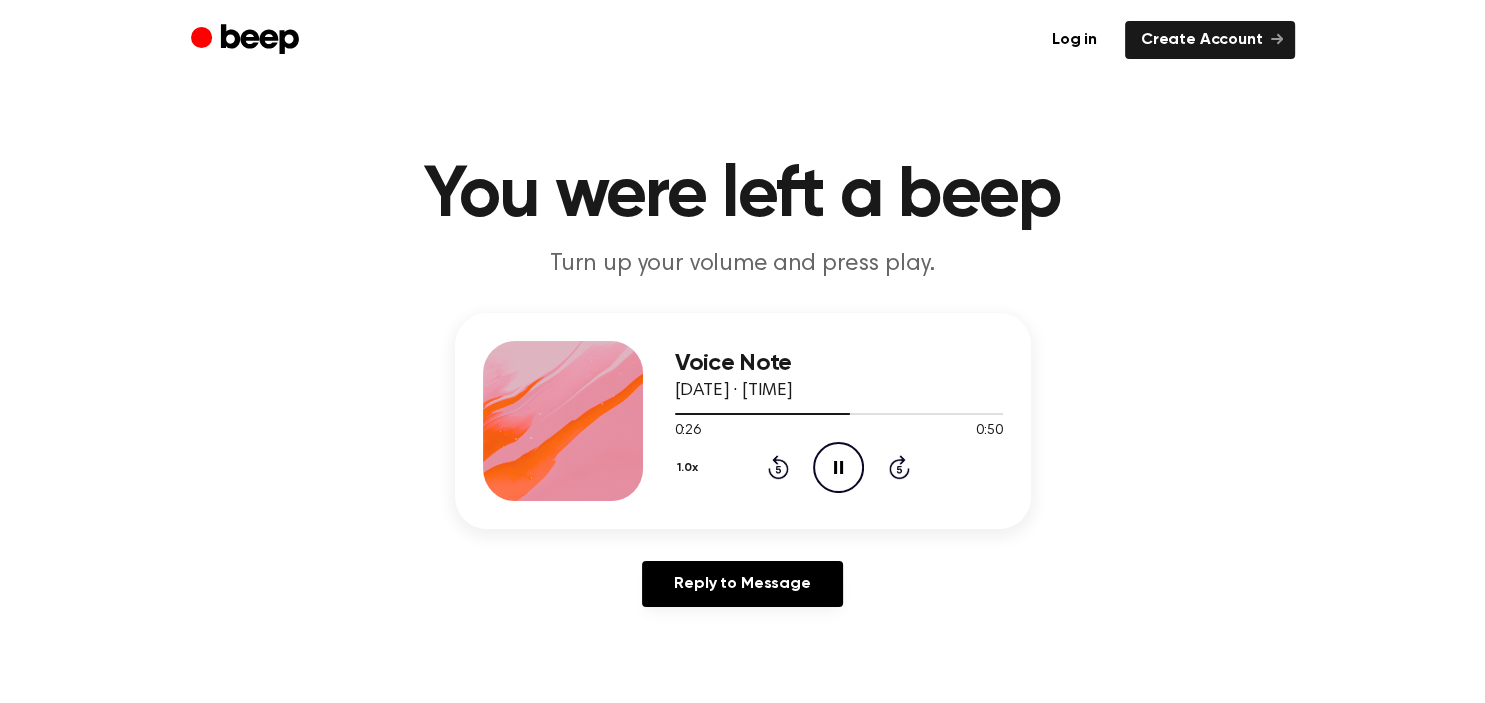 click 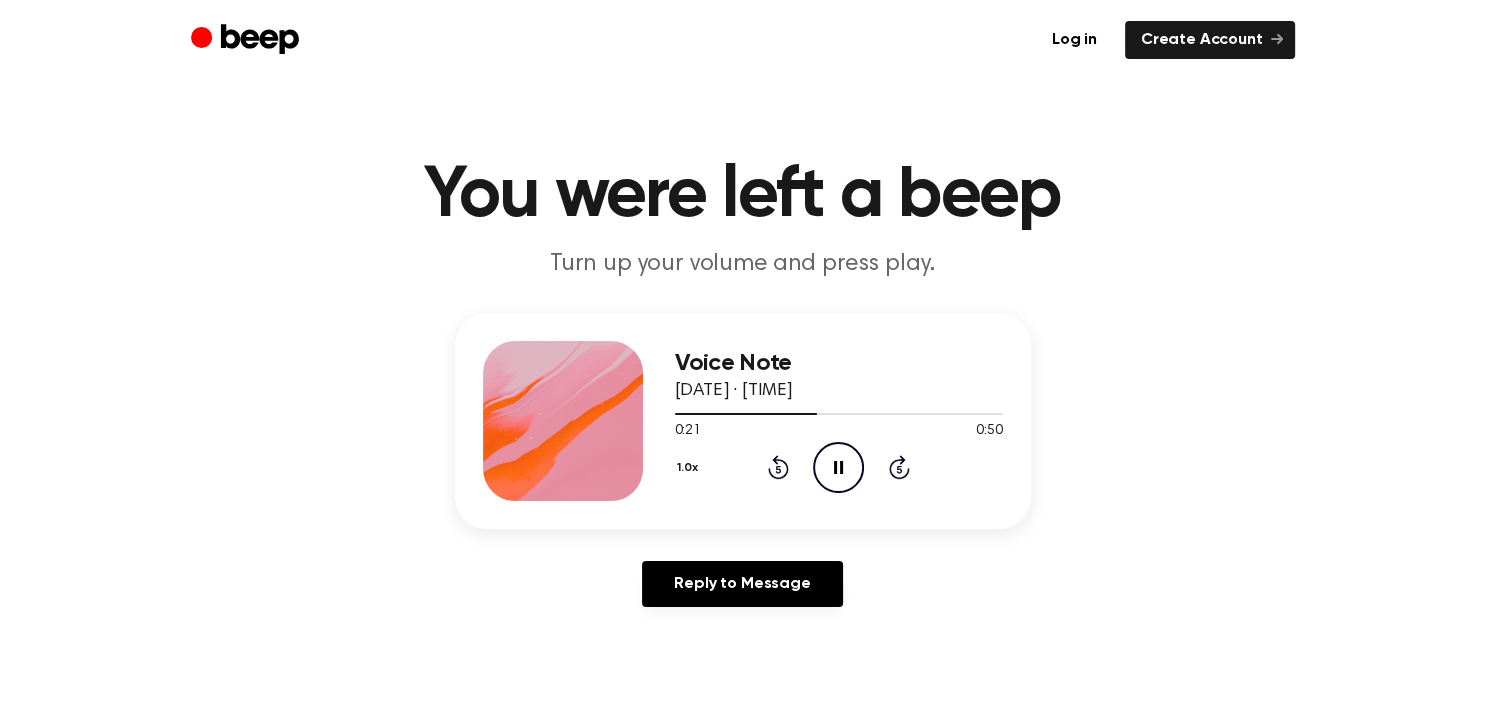 click 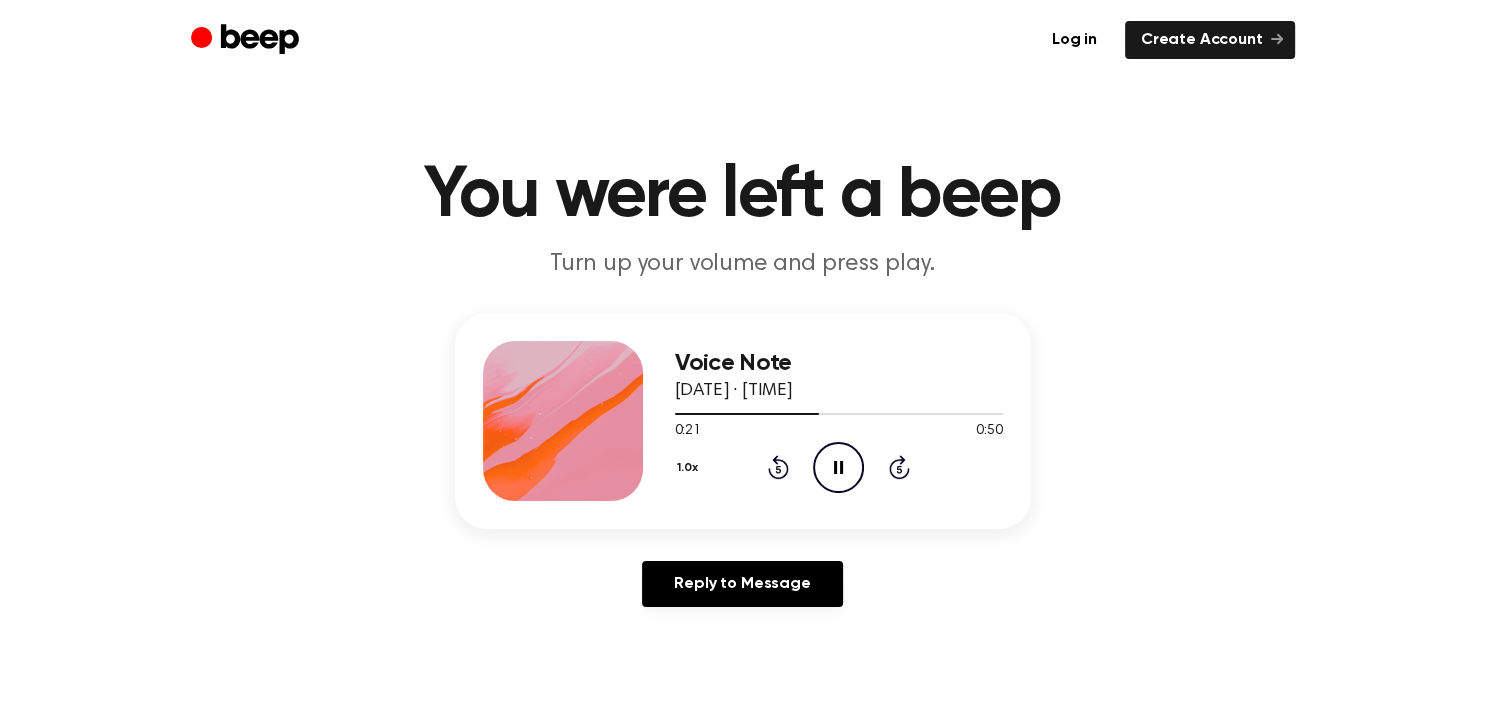 click on "Pause Audio" 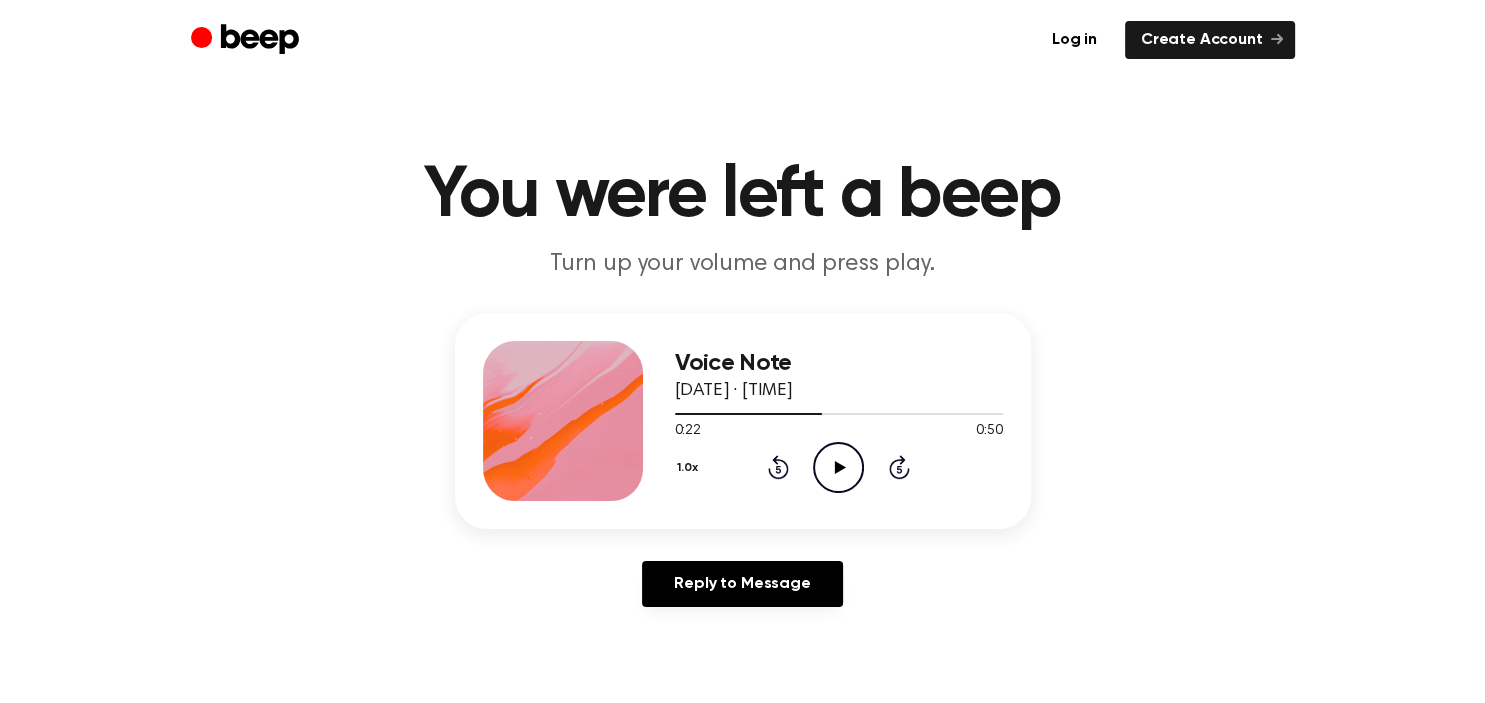 click on "Play Audio" 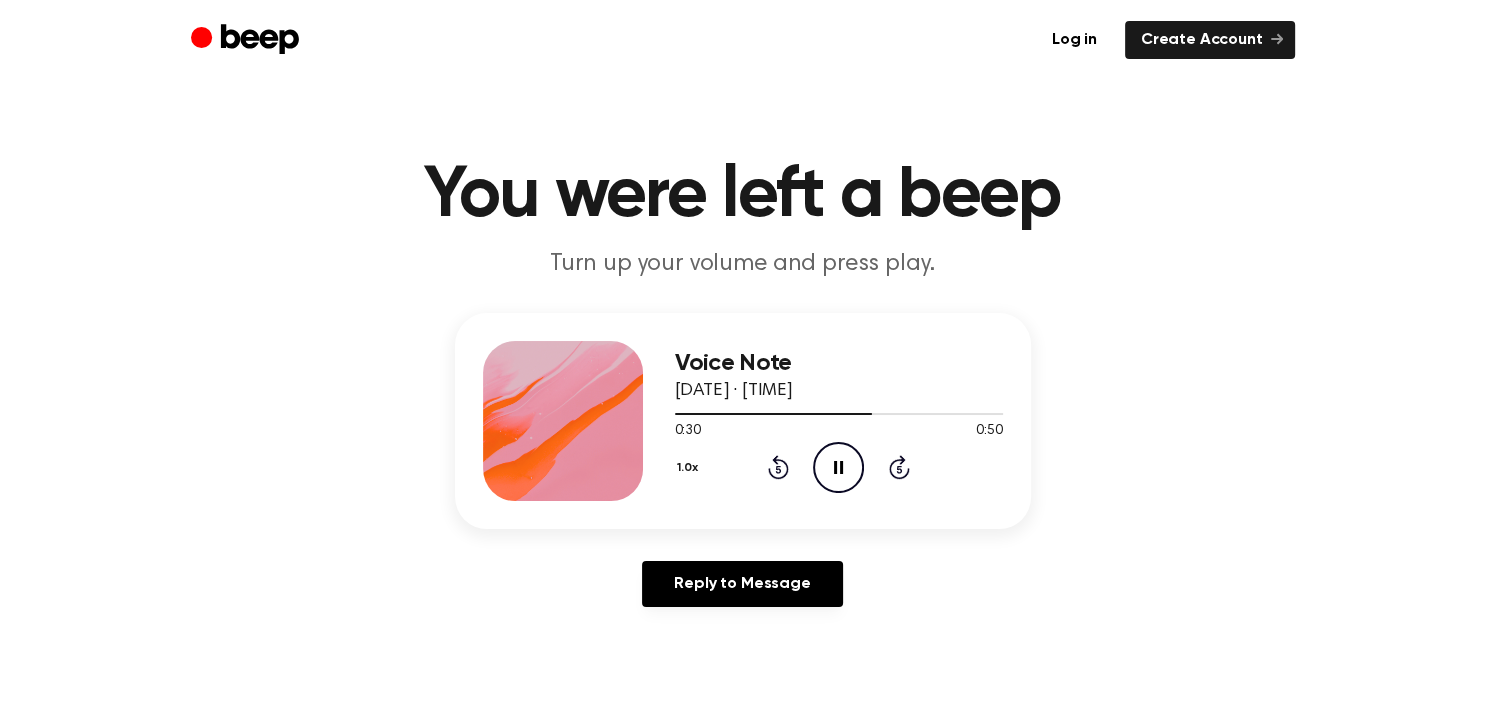 click on "Pause Audio" 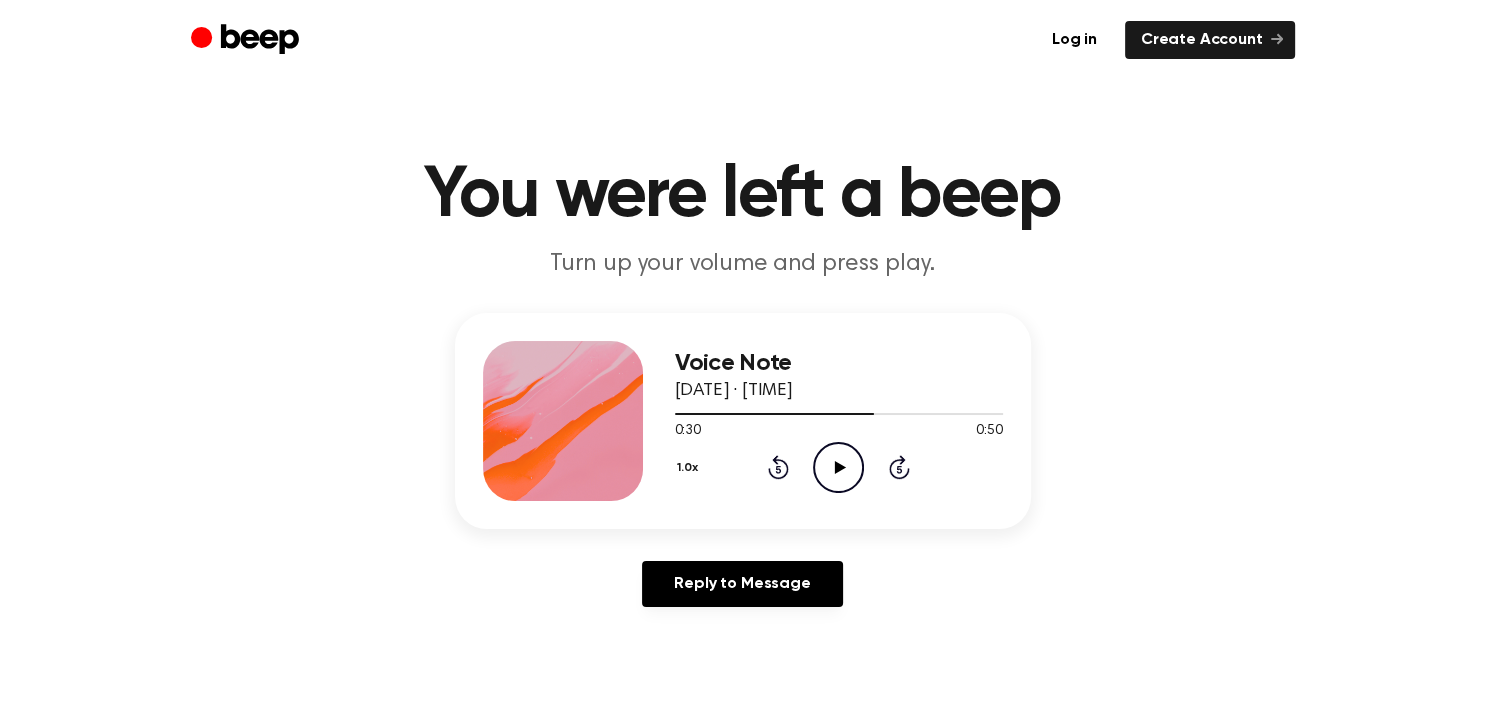 click on "Play Audio" 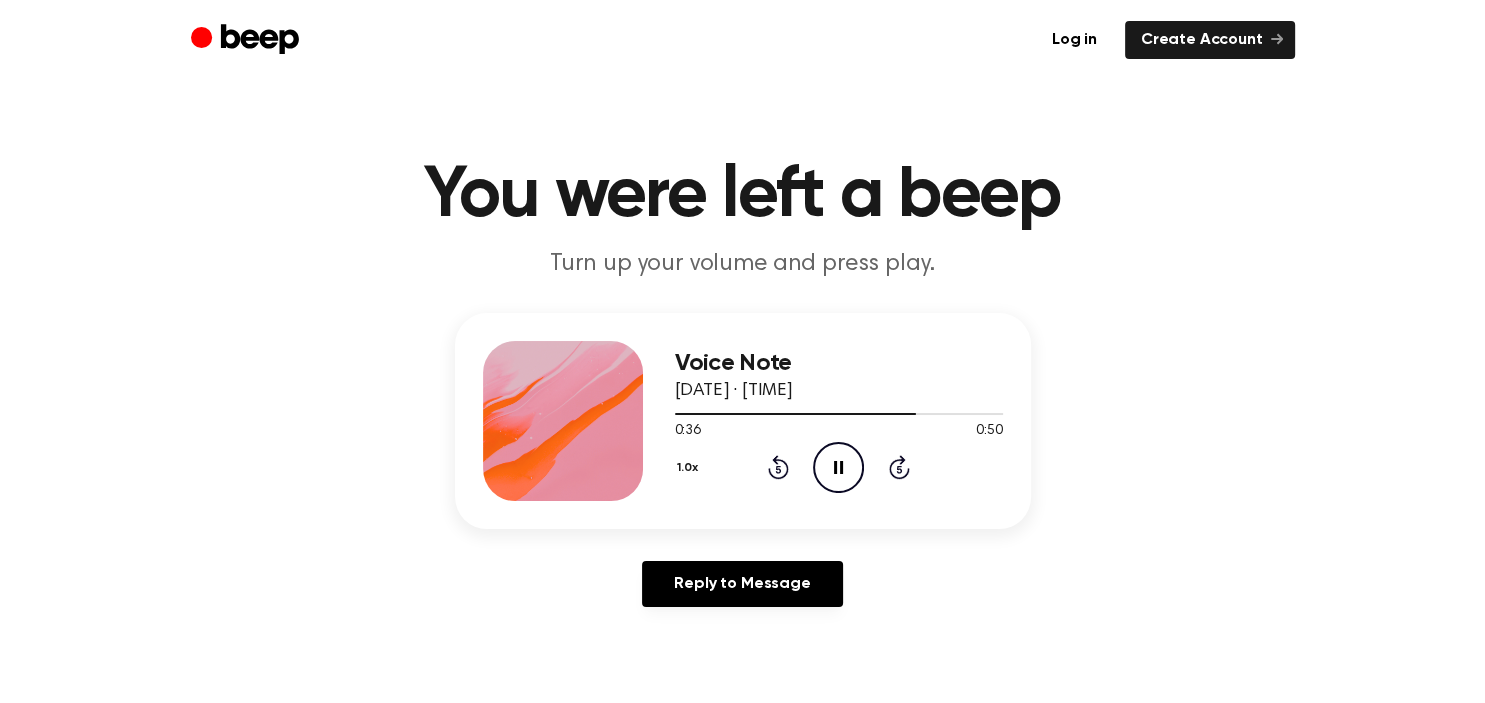 click on "Pause Audio" 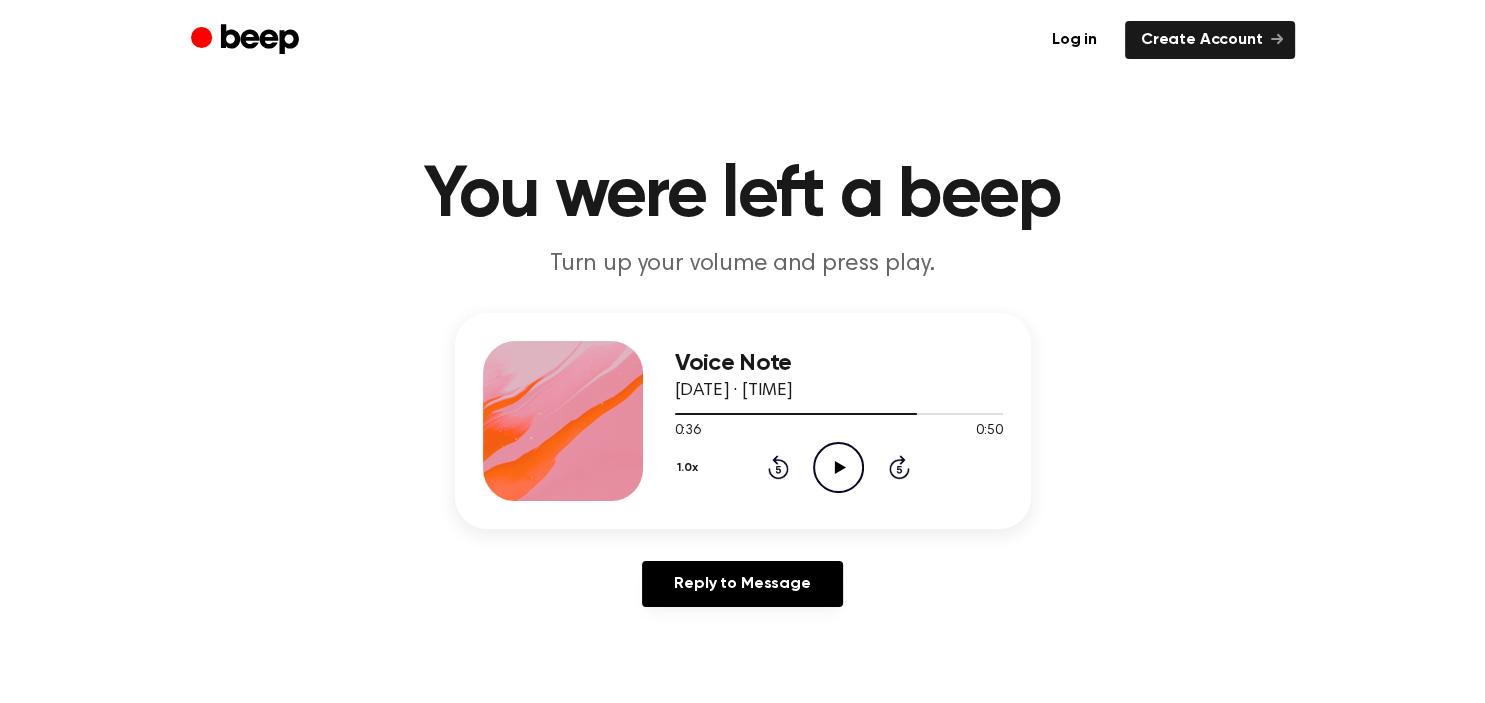 click on "Play Audio" 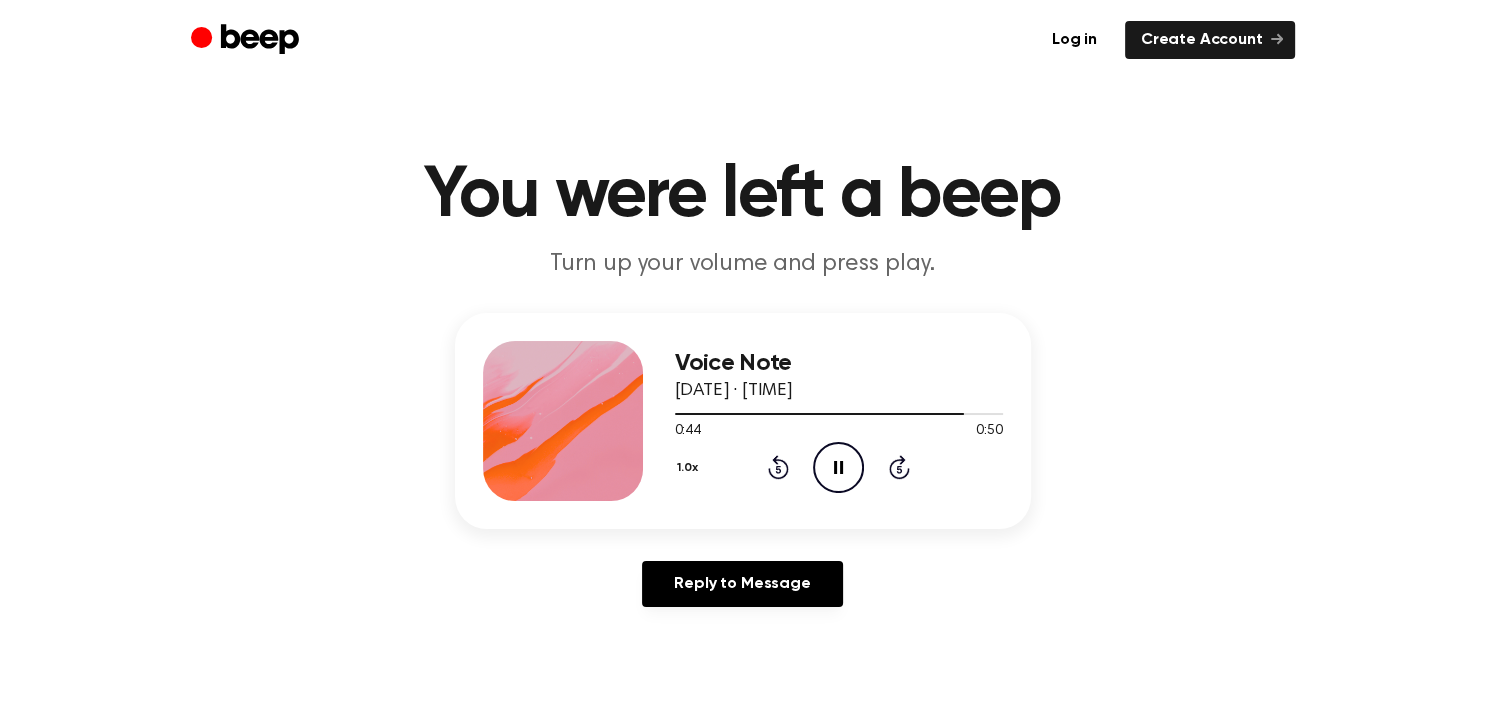 click on "Pause Audio" 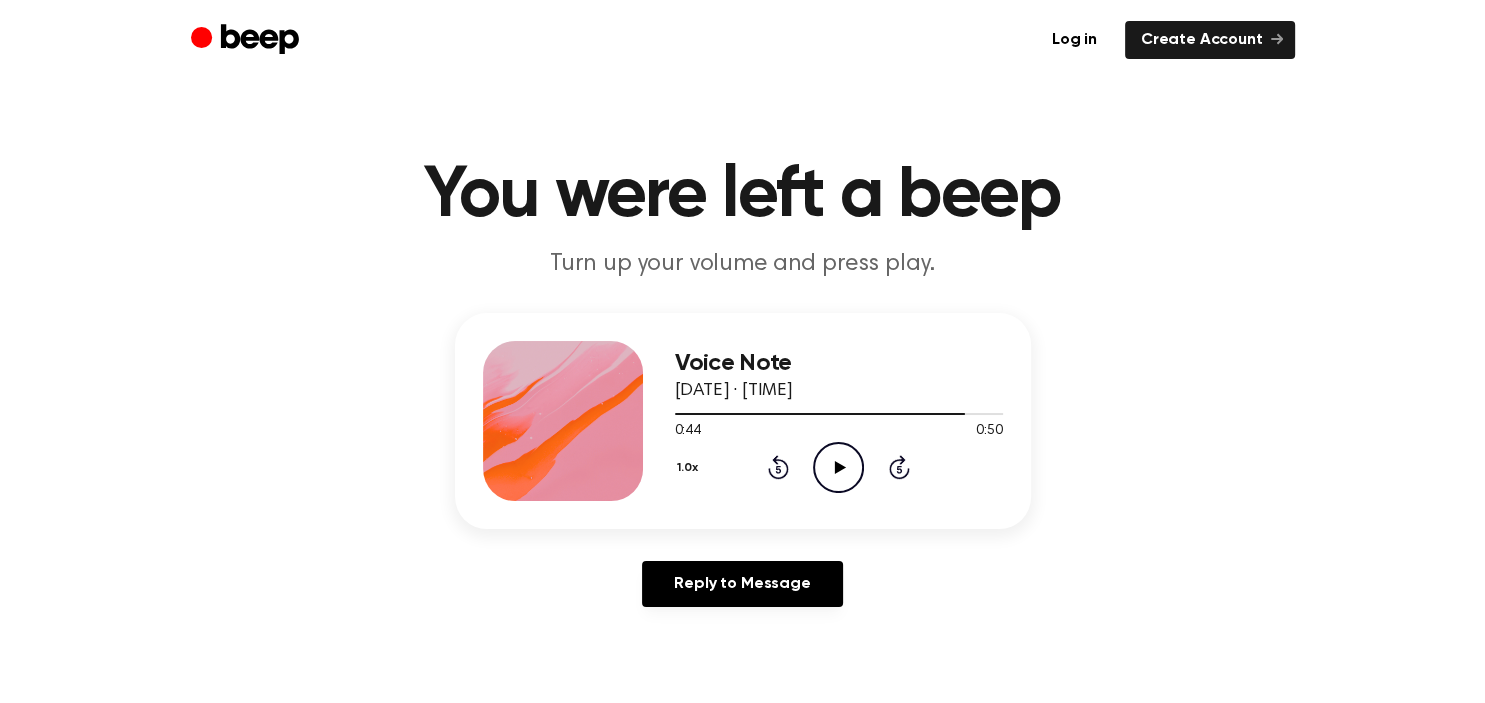 click on "Play Audio" 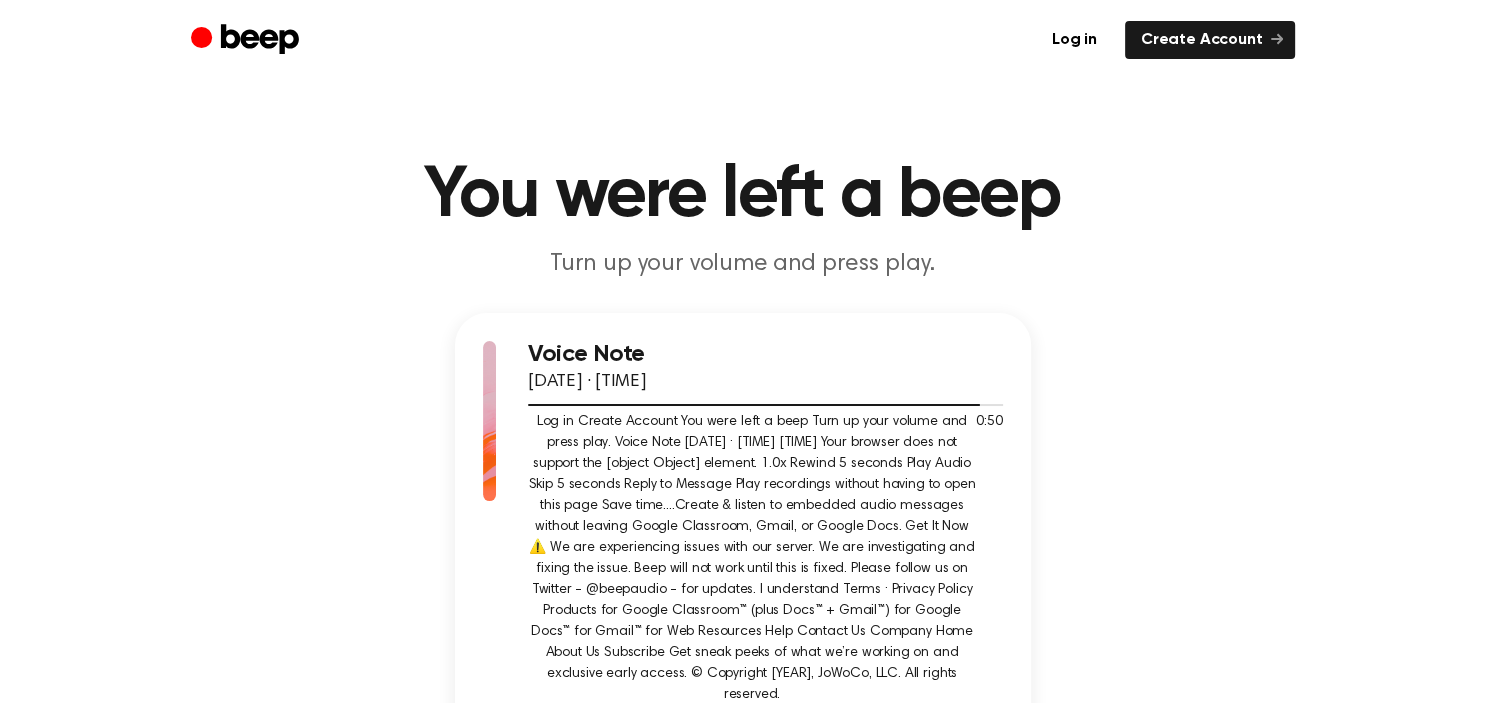 click on "Pause Audio" 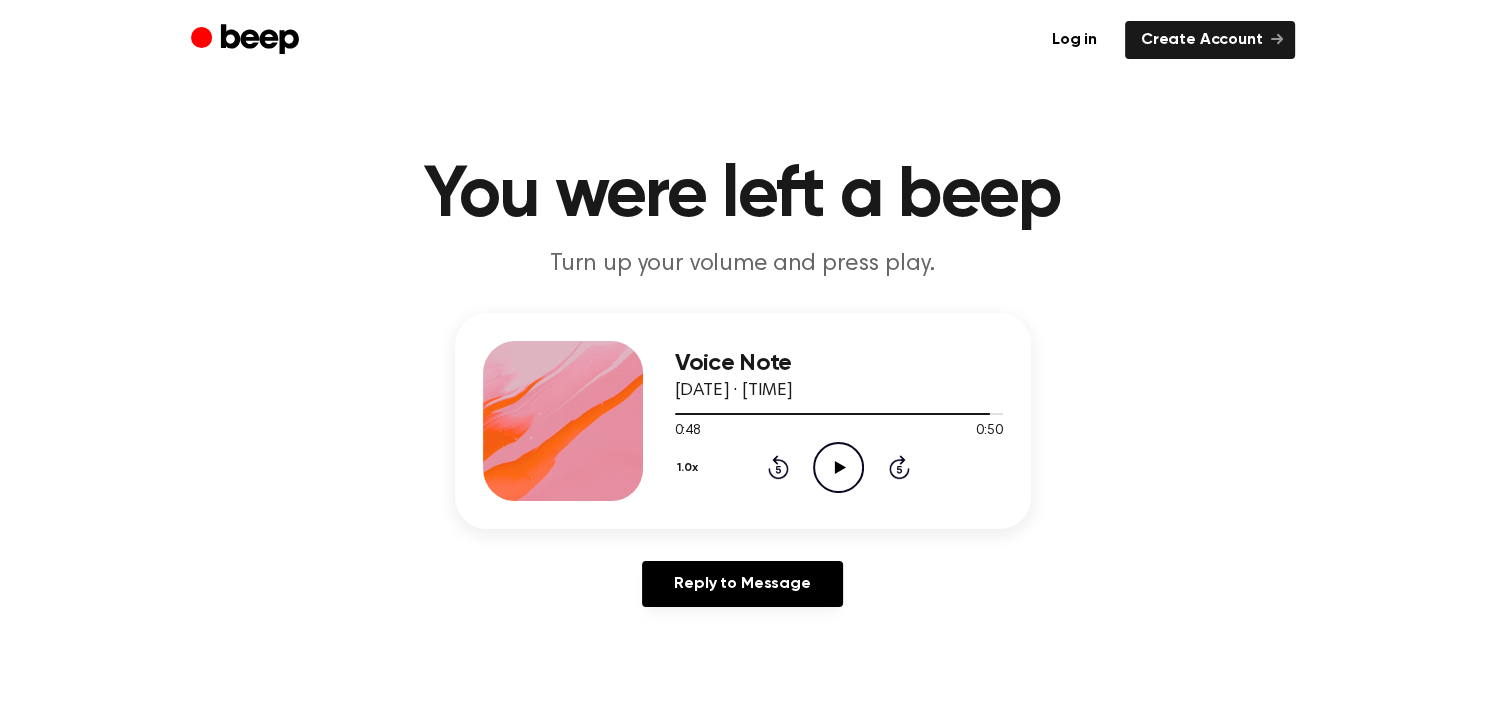 click on "Rewind 5 seconds" 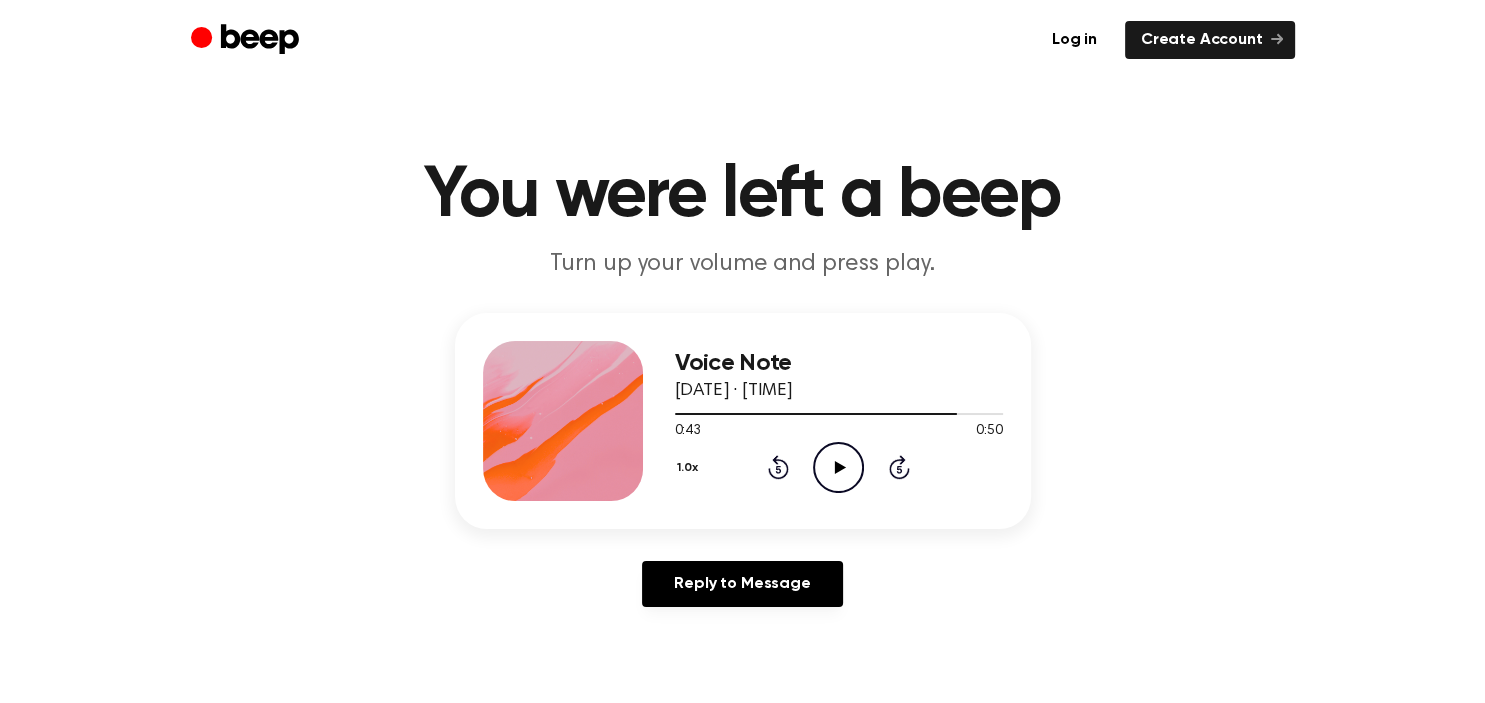 click on "Play Audio" 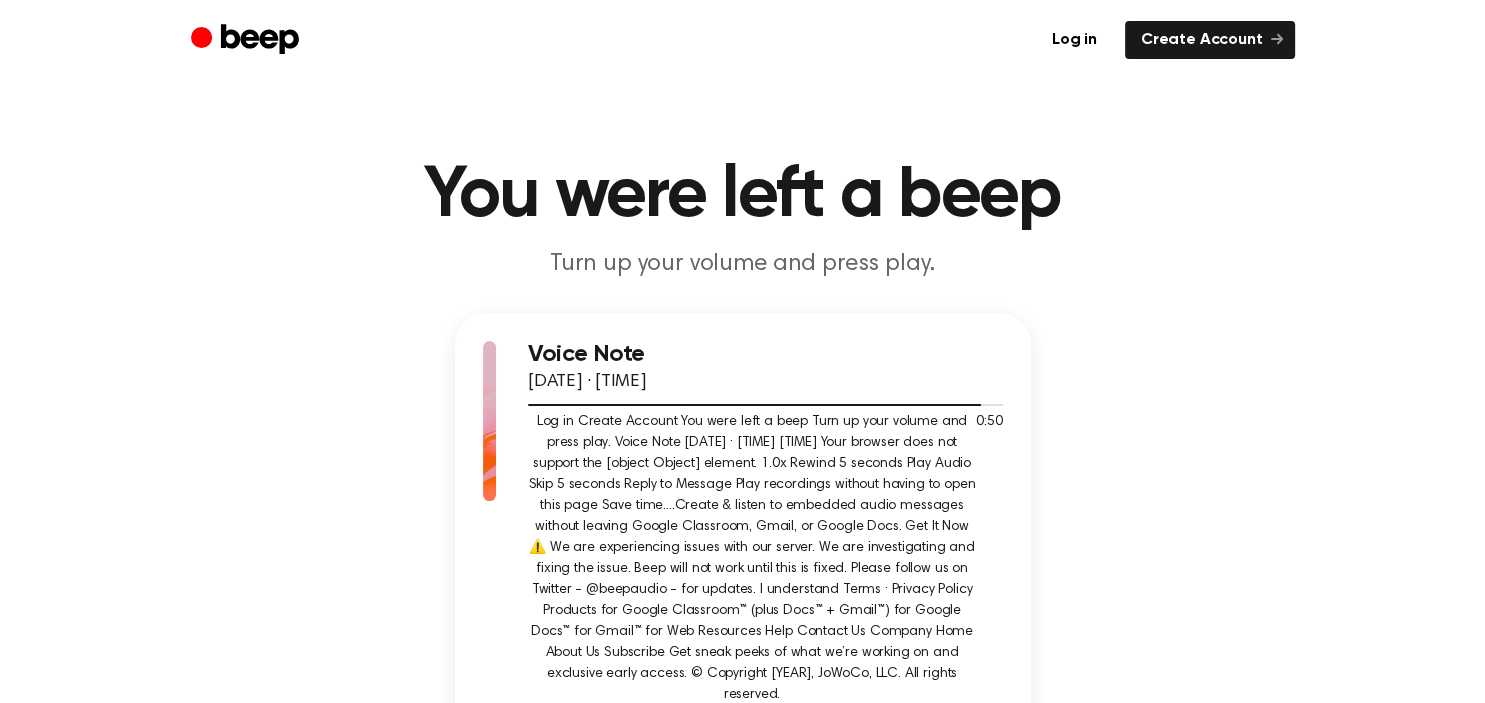 click on "Pause Audio" 